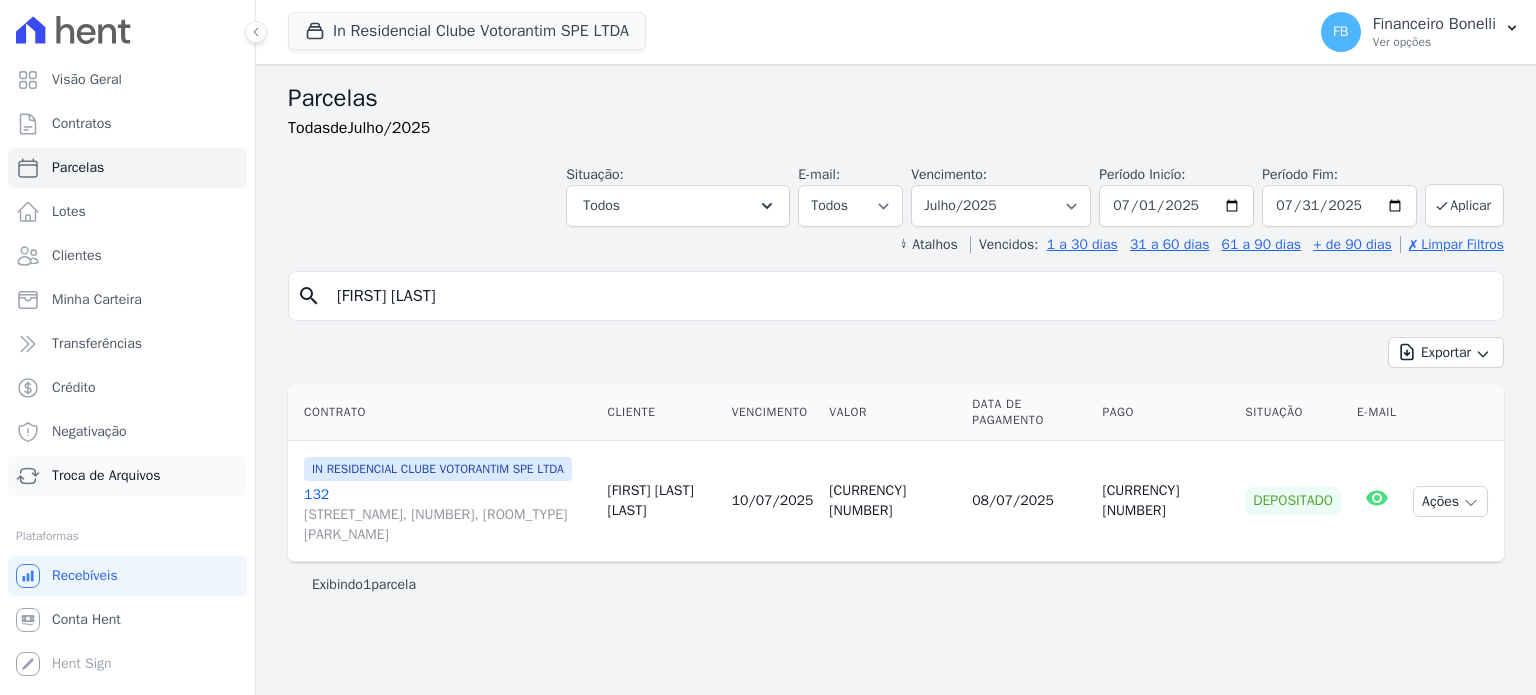 scroll, scrollTop: 0, scrollLeft: 0, axis: both 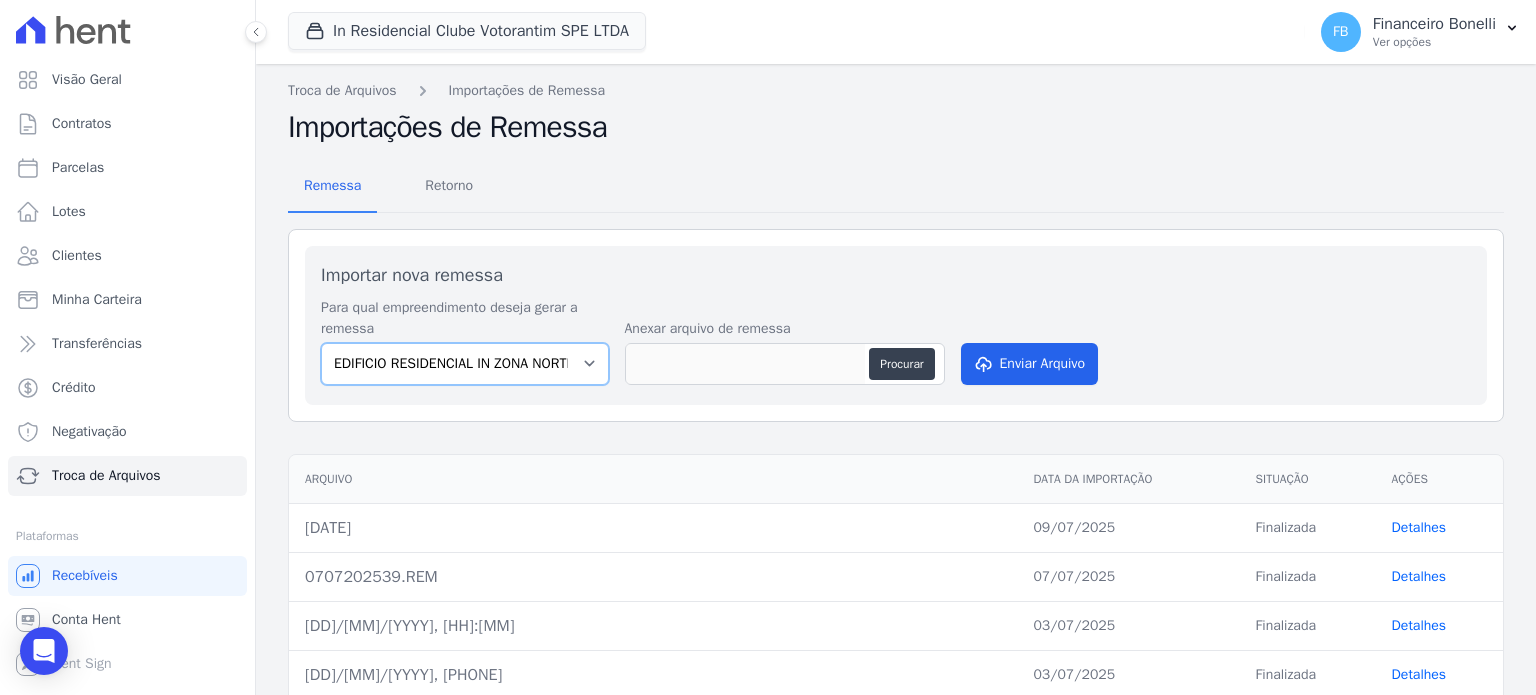 click on "[COMPANY]
[COMPANY]" at bounding box center [465, 364] 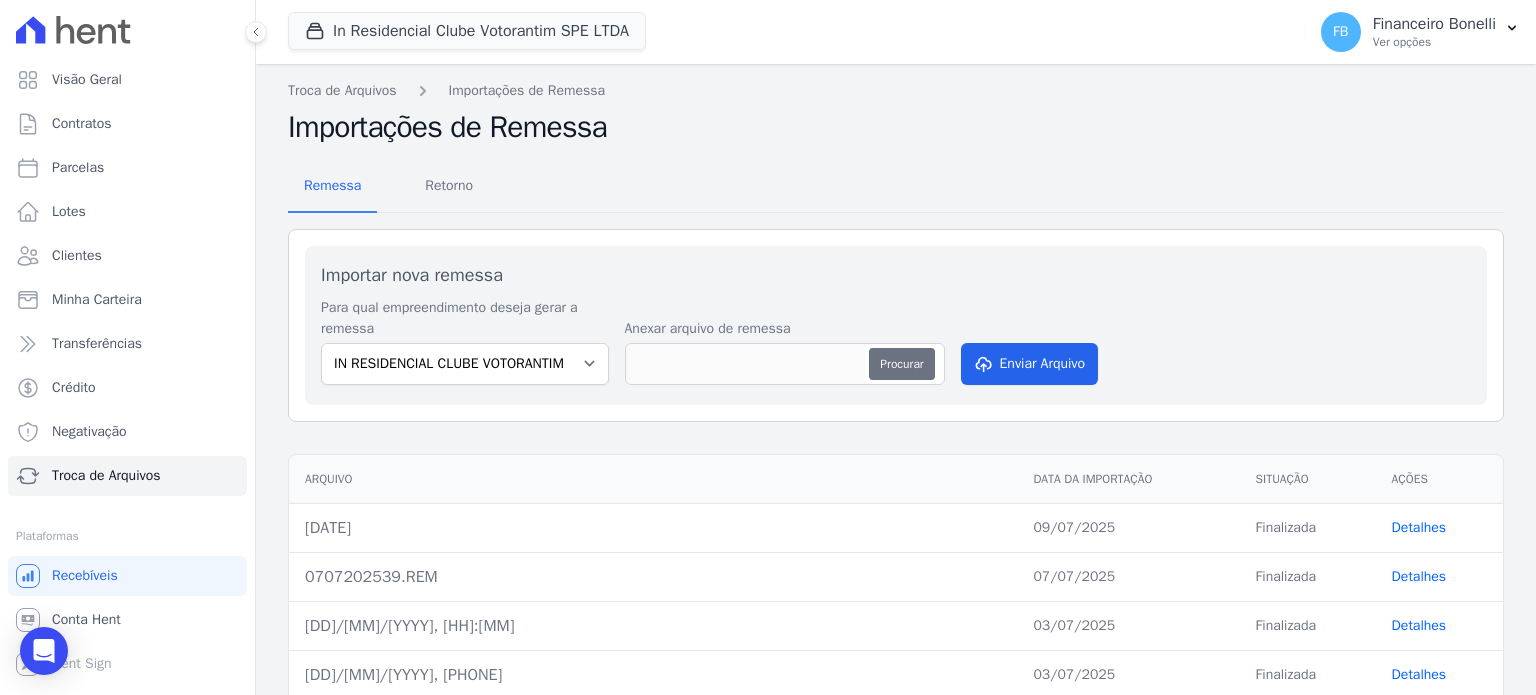 click on "Procurar" at bounding box center [901, 364] 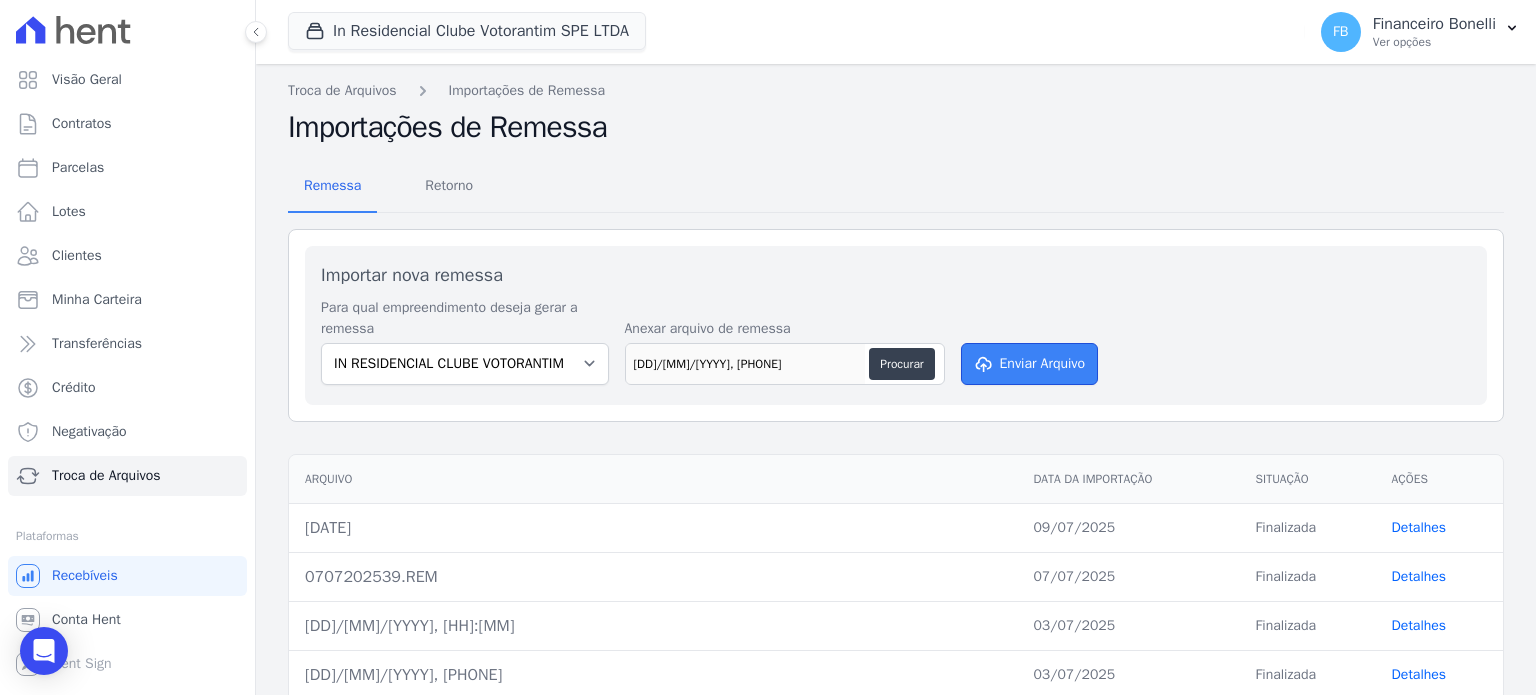 click on "Enviar Arquivo" at bounding box center (1030, 364) 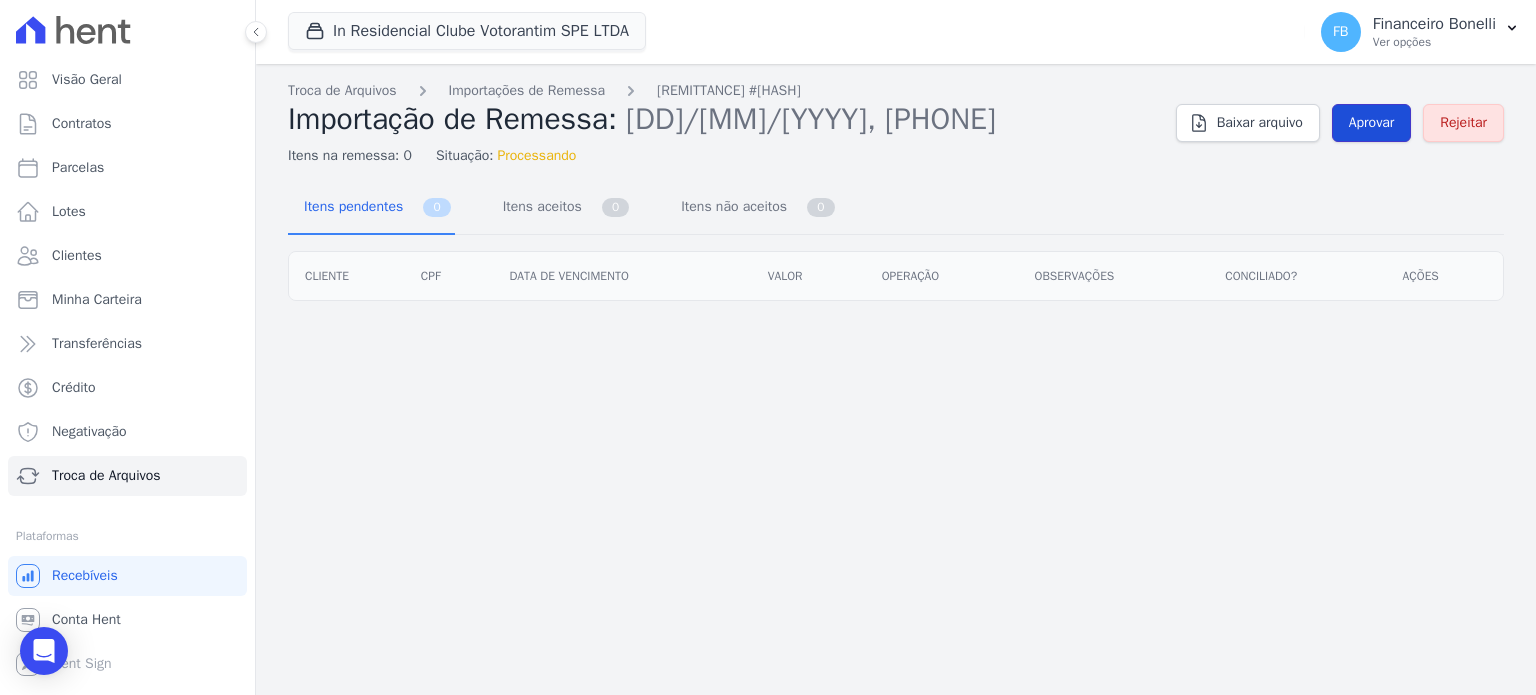 click on "Aprovar" at bounding box center [1372, 123] 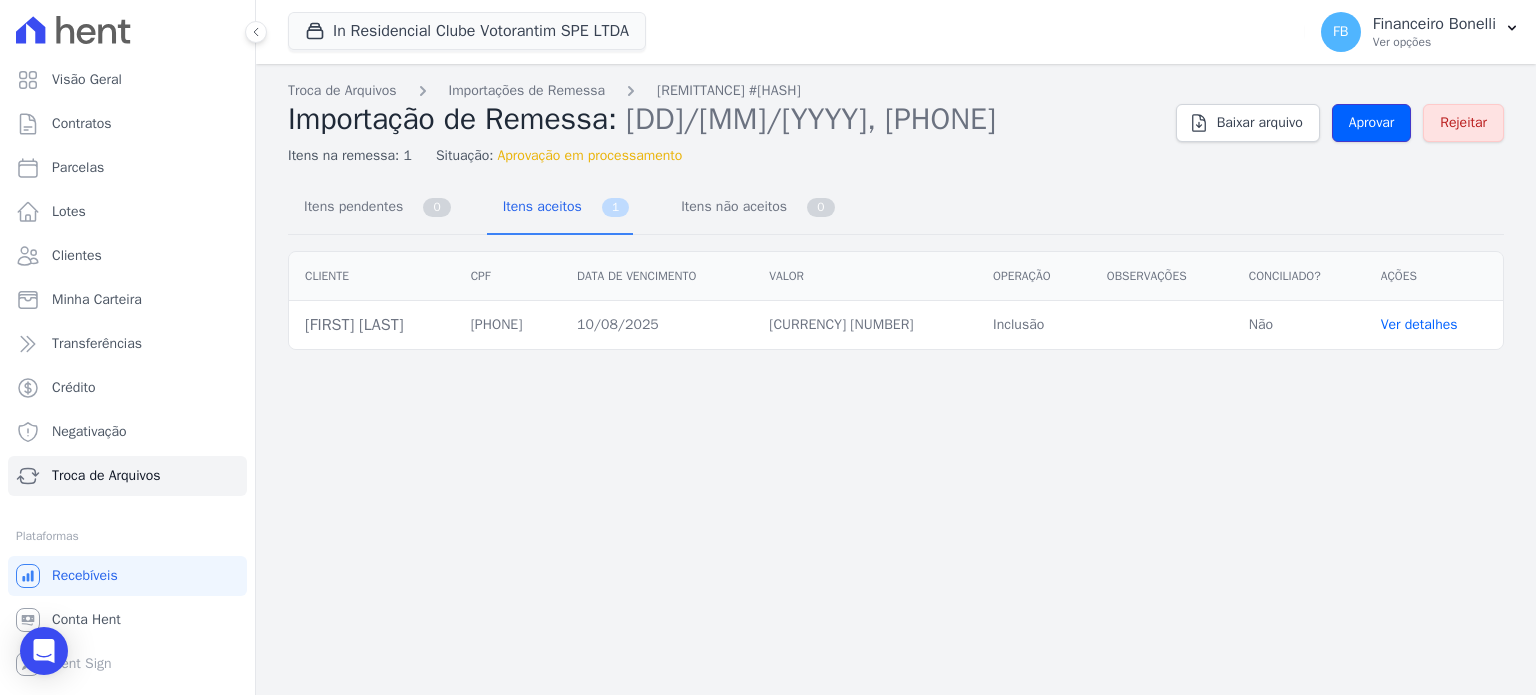 click on "Aprovar" at bounding box center [1372, 123] 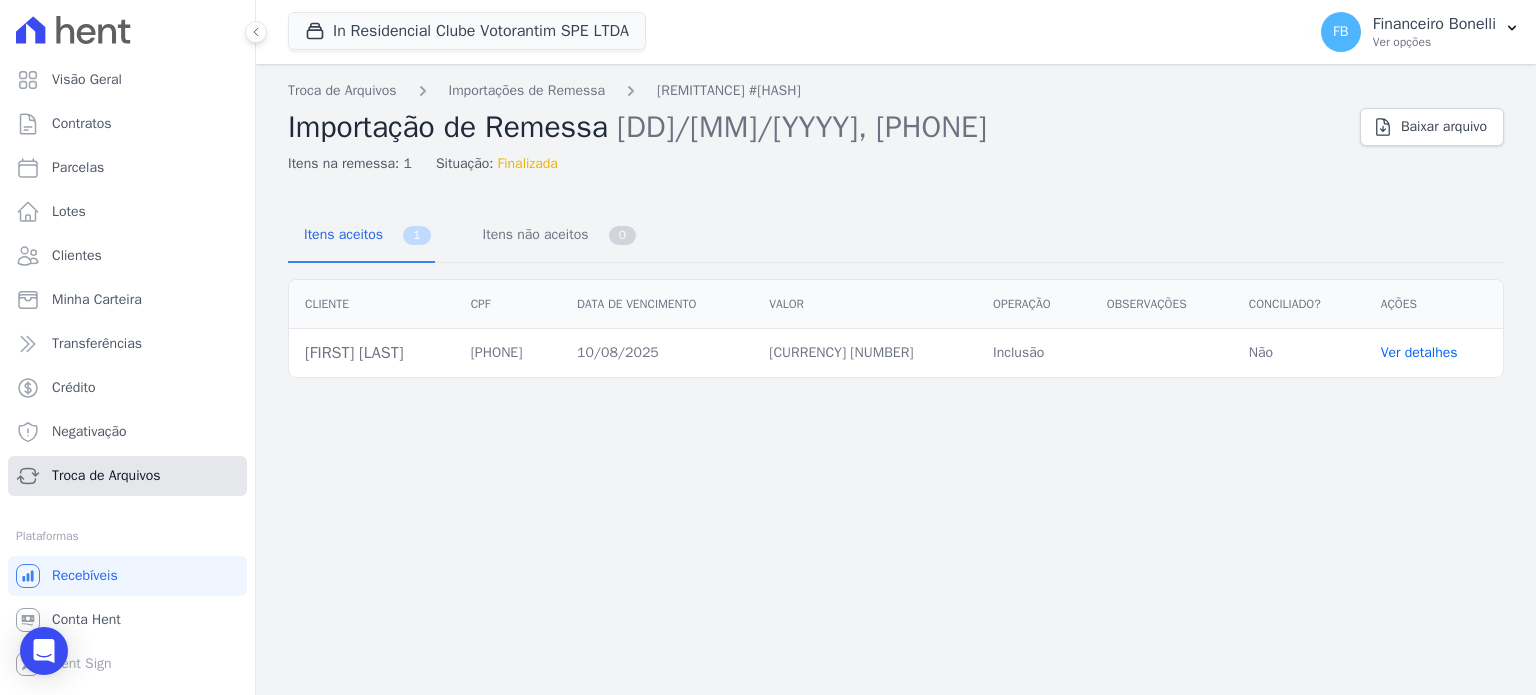 click on "Troca de Arquivos" at bounding box center [106, 476] 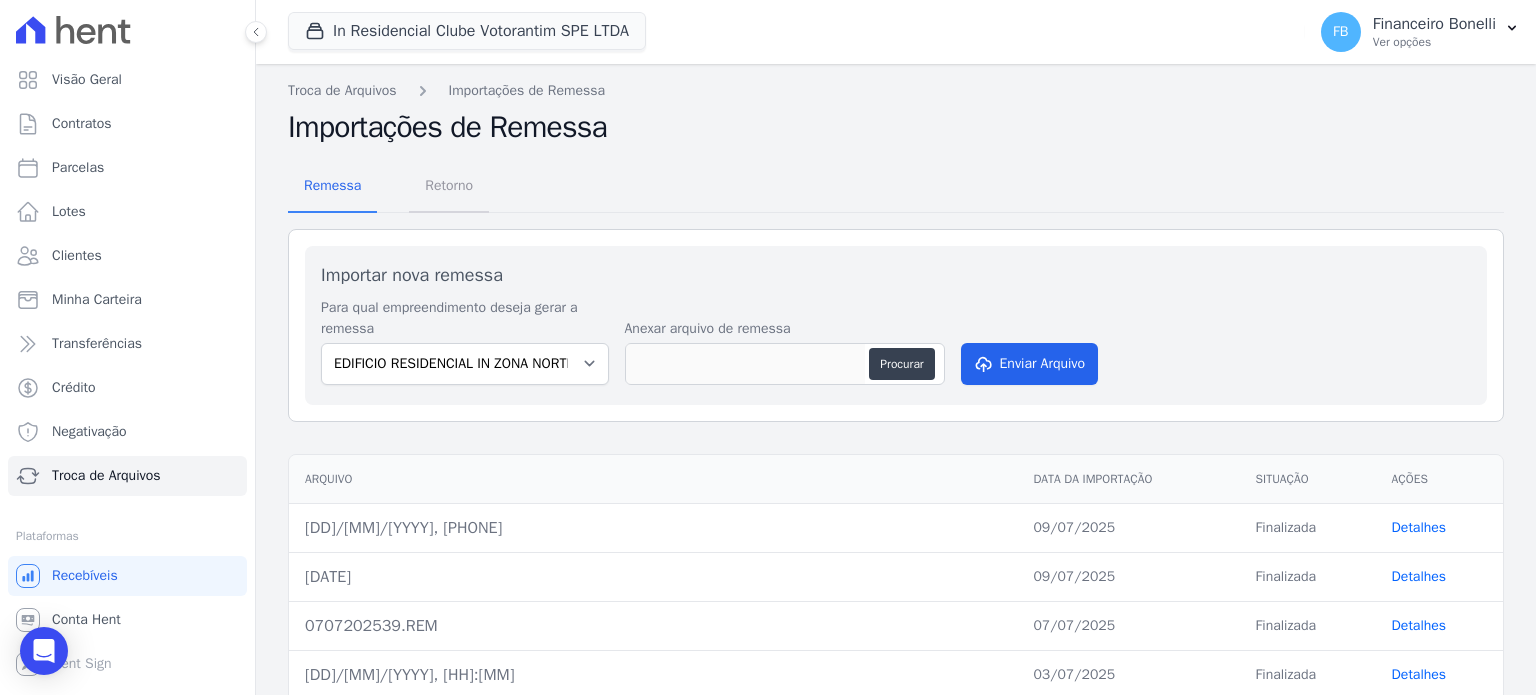 click on "Retorno" at bounding box center [449, 185] 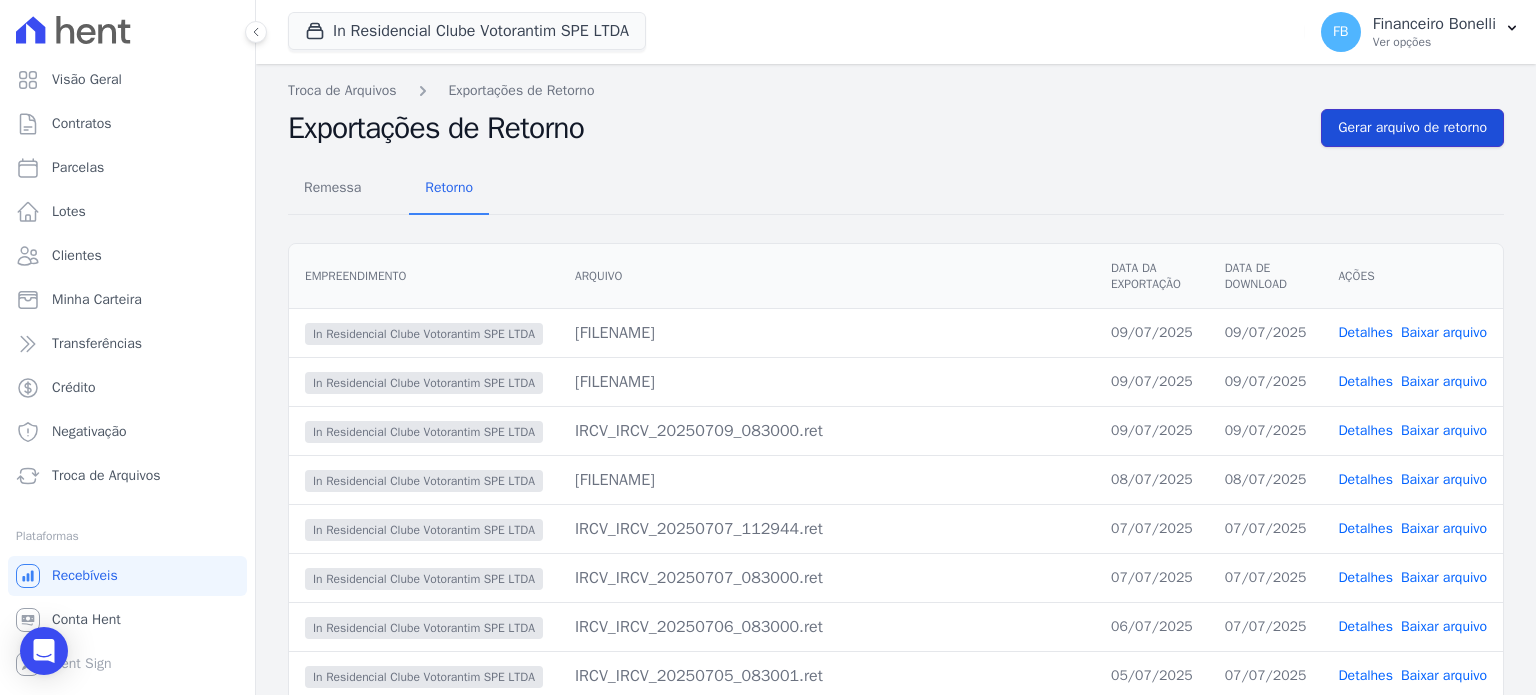 click on "Gerar arquivo de retorno" at bounding box center [1412, 128] 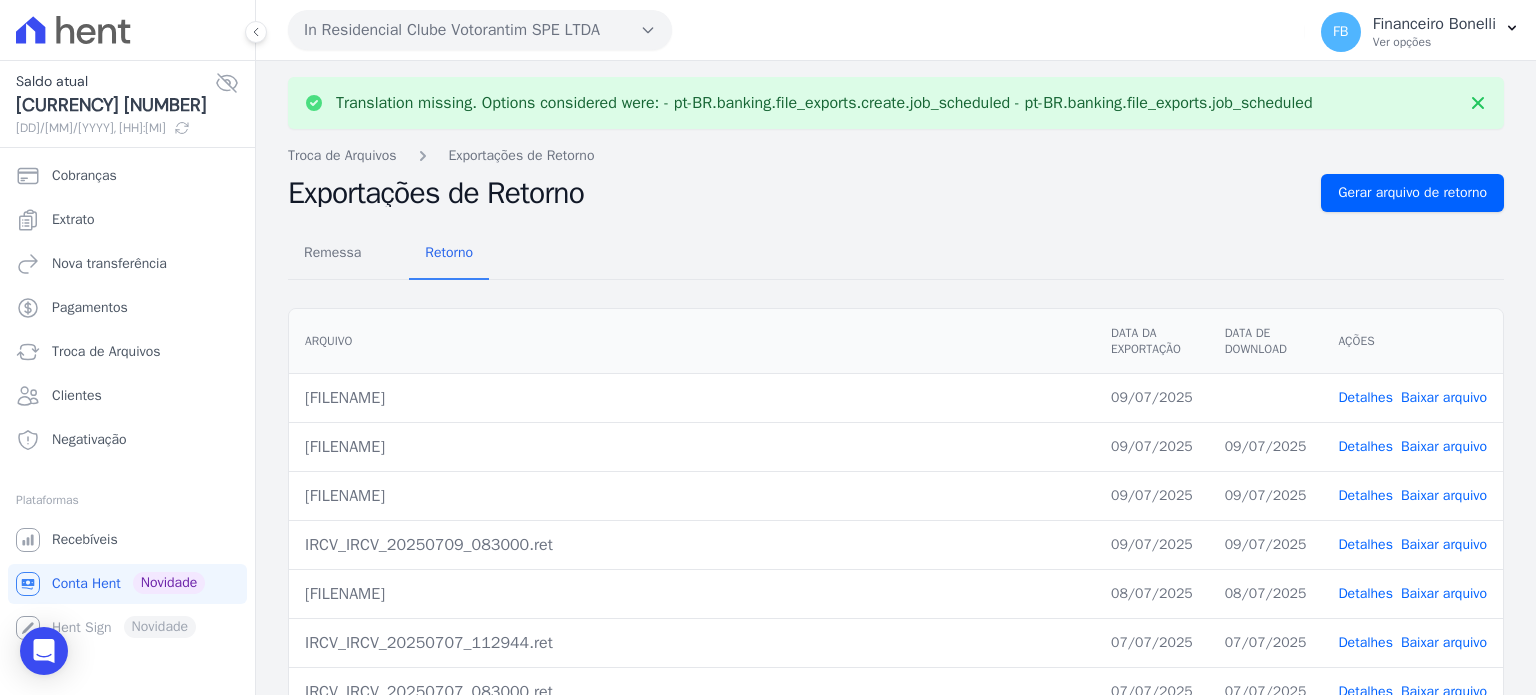 click on "Baixar arquivo" at bounding box center [1444, 397] 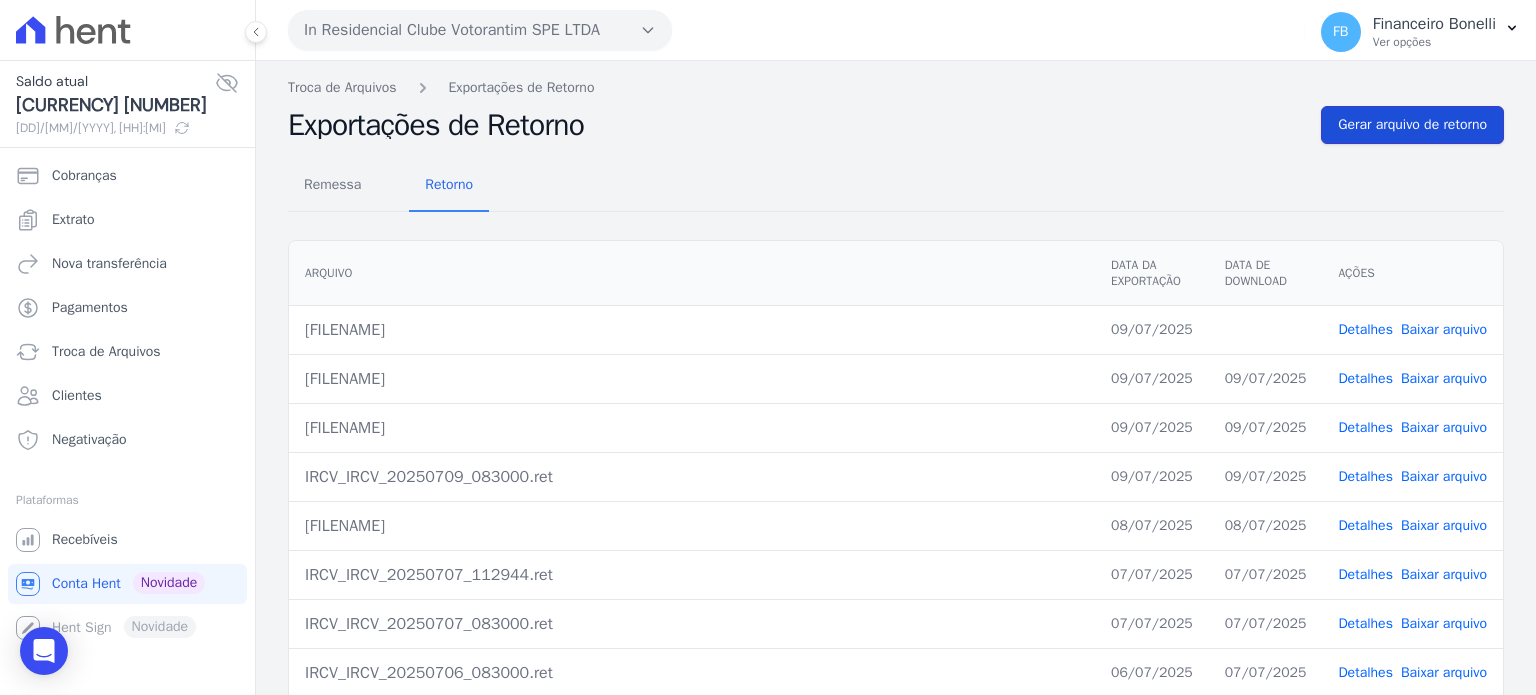 click on "Gerar arquivo de retorno" at bounding box center [1412, 125] 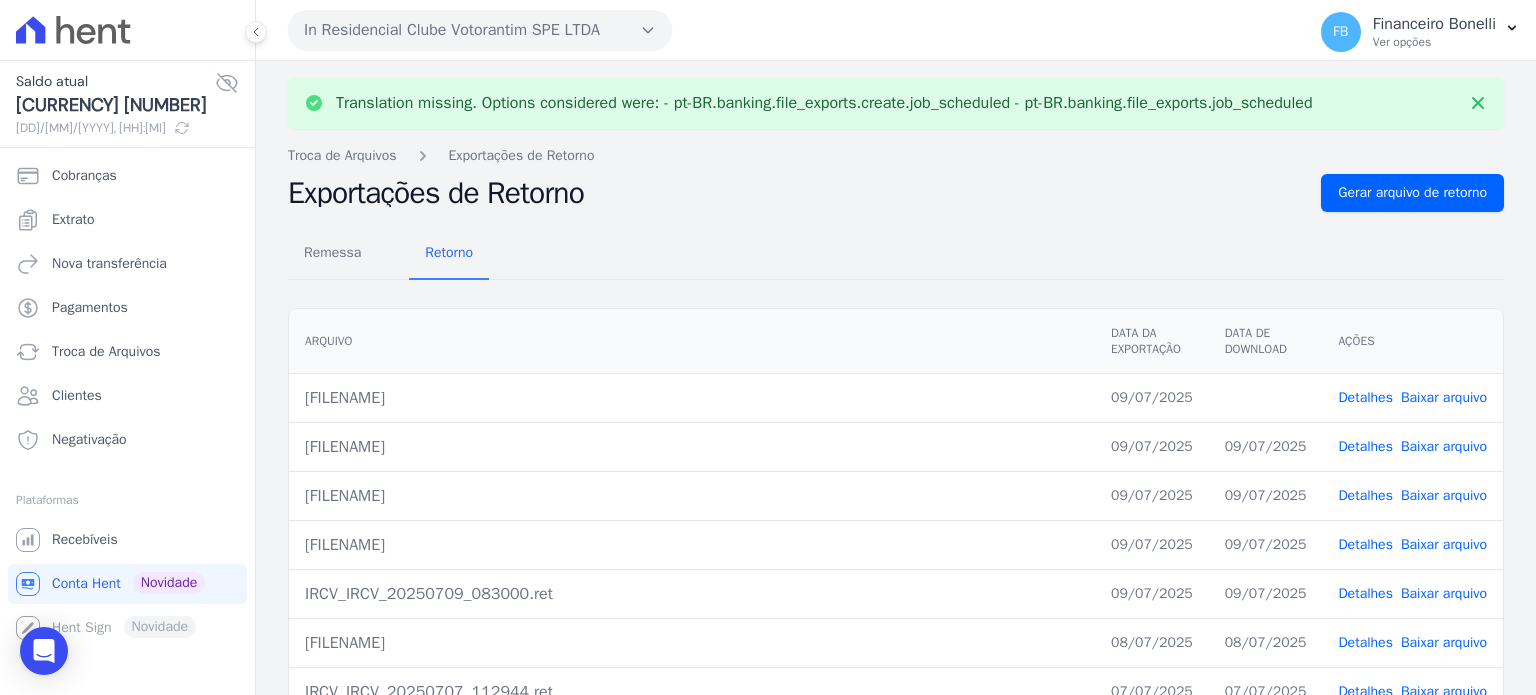 click on "Translation missing. Options considered were:
- pt-BR.banking.file_exports.create.job_scheduled
- pt-BR.banking.file_exports.job_scheduled
Troca de Arquivos
Exportações de Retorno
Exportações de Retorno
Gerar arquivo de retorno
Remessa
Retorno
Arquivo
Data da Exportação" at bounding box center (896, 506) 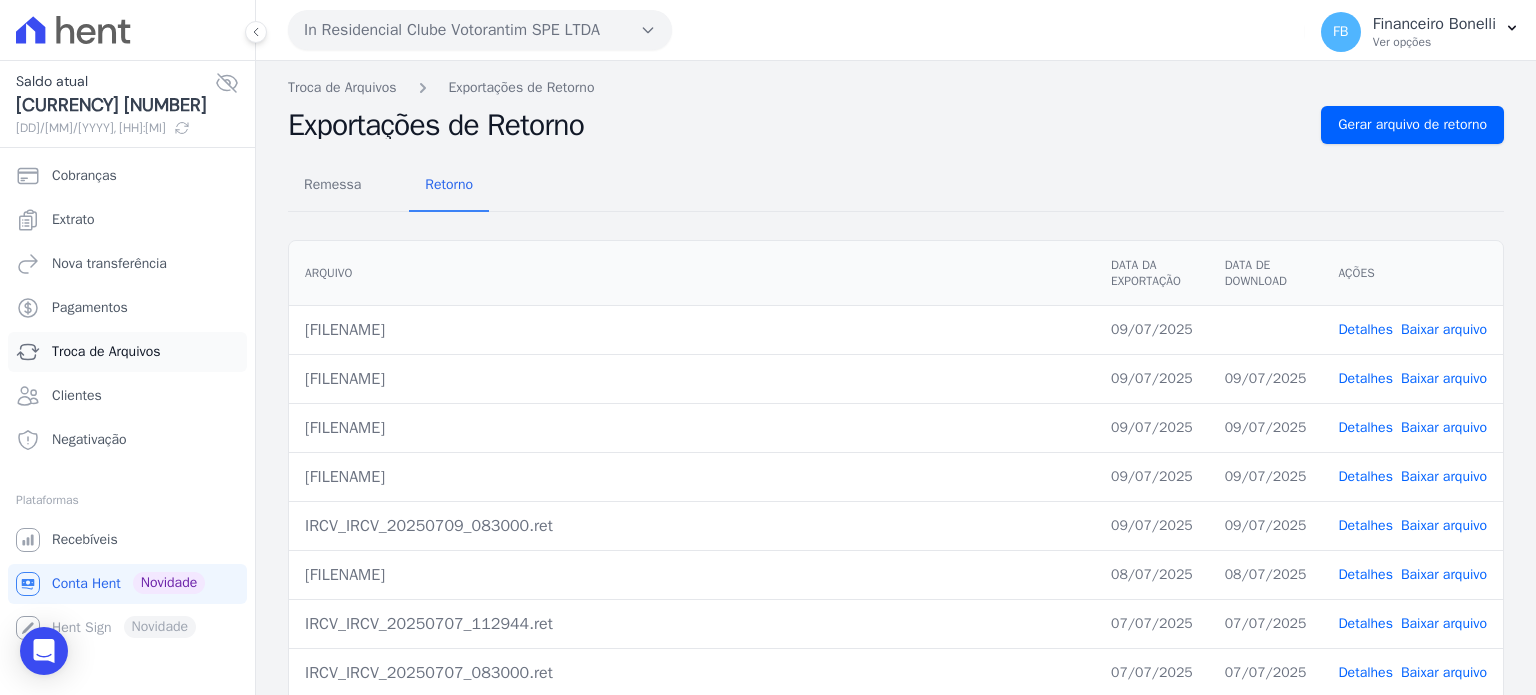 click on "Troca de Arquivos" at bounding box center [106, 352] 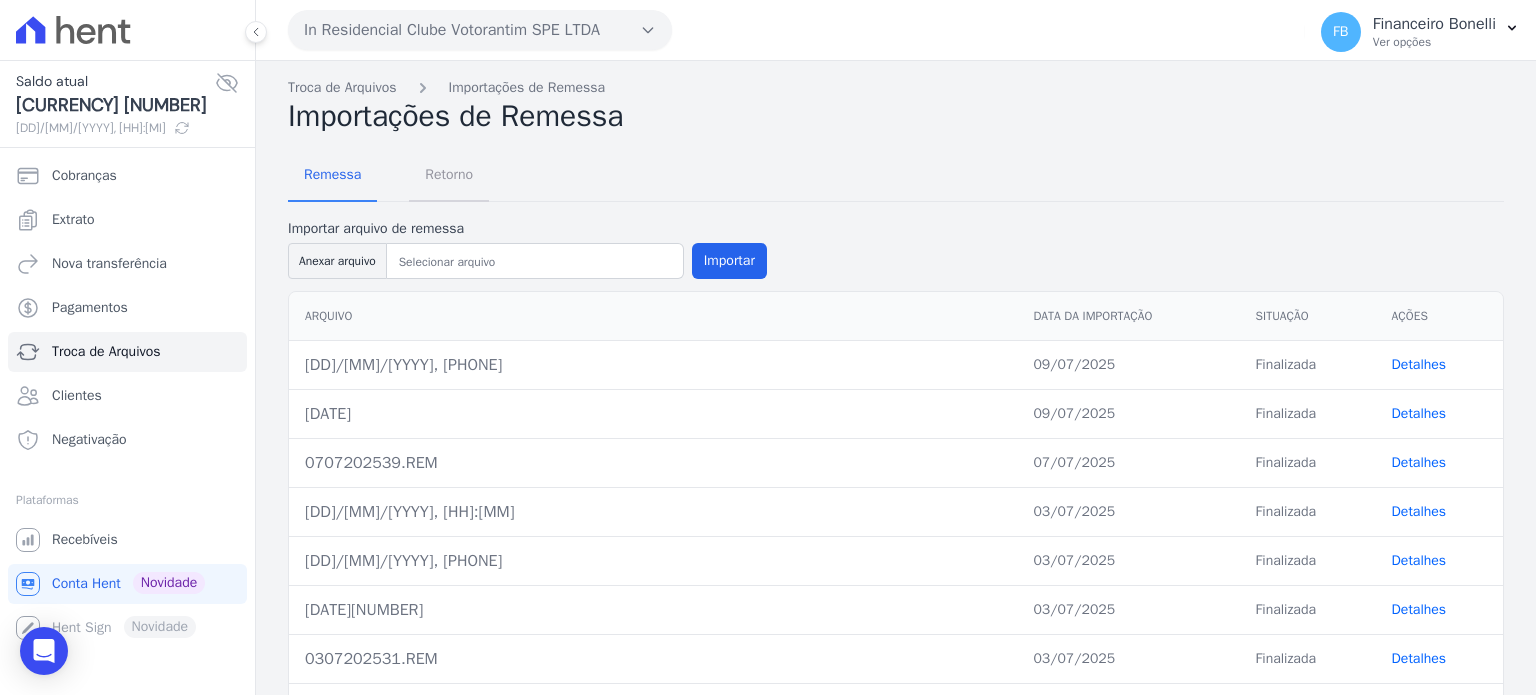 click on "Retorno" at bounding box center [449, 174] 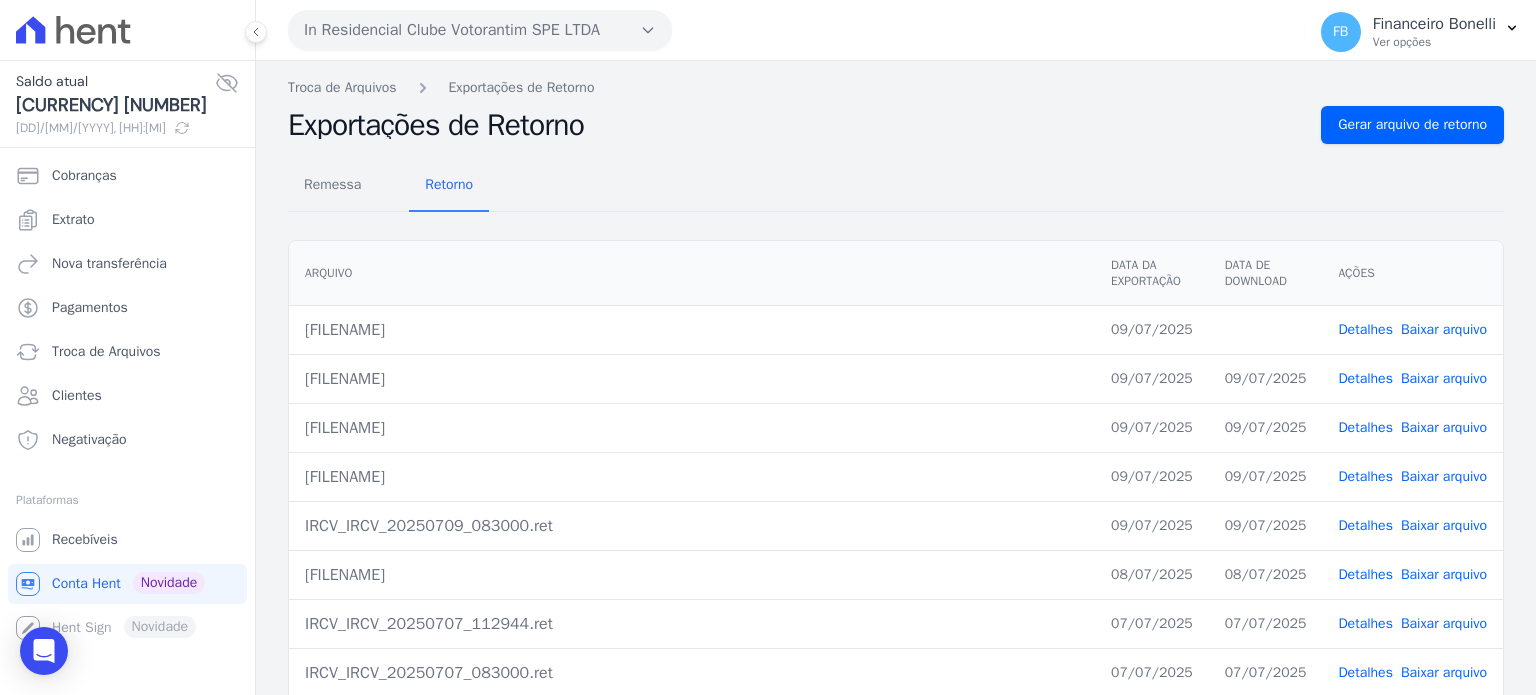 click on "Baixar arquivo" at bounding box center [1444, 329] 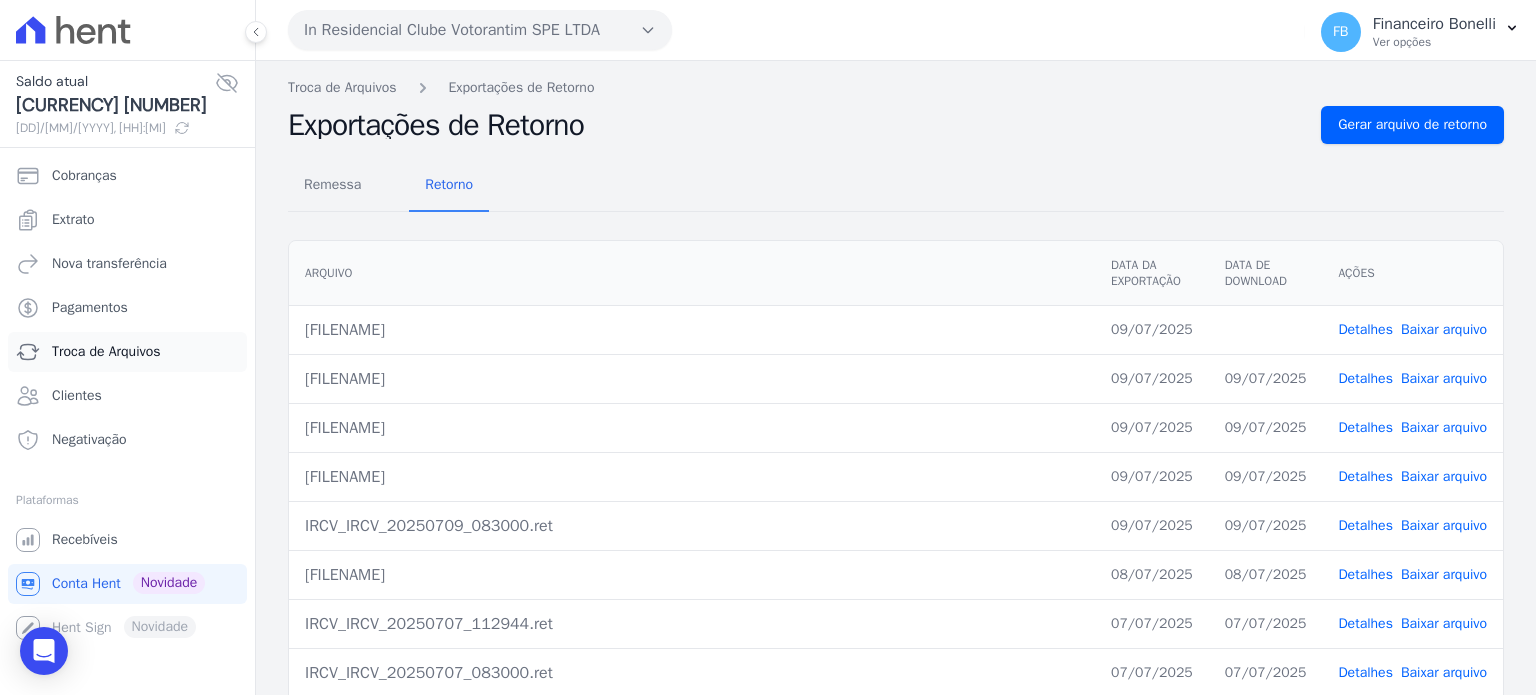 click on "Troca de Arquivos" at bounding box center [106, 352] 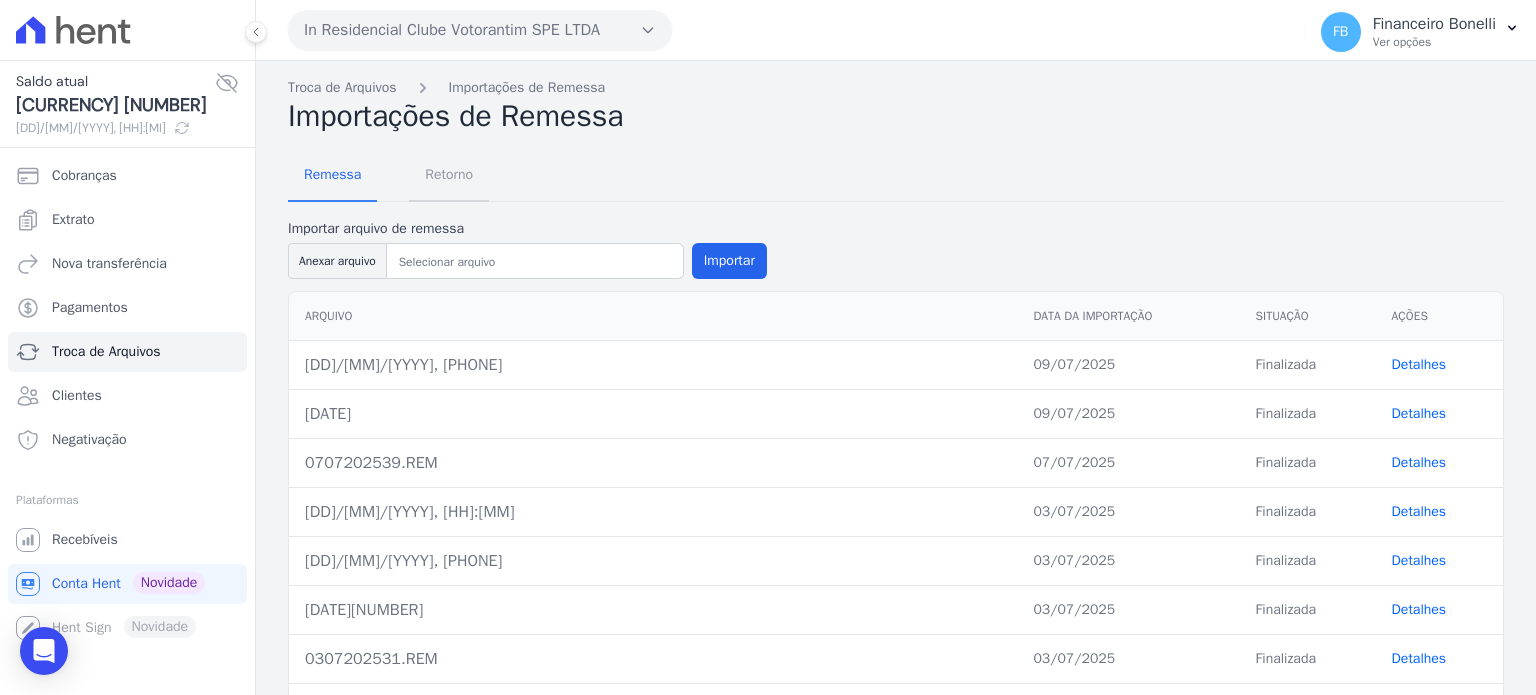 click on "Retorno" at bounding box center [449, 174] 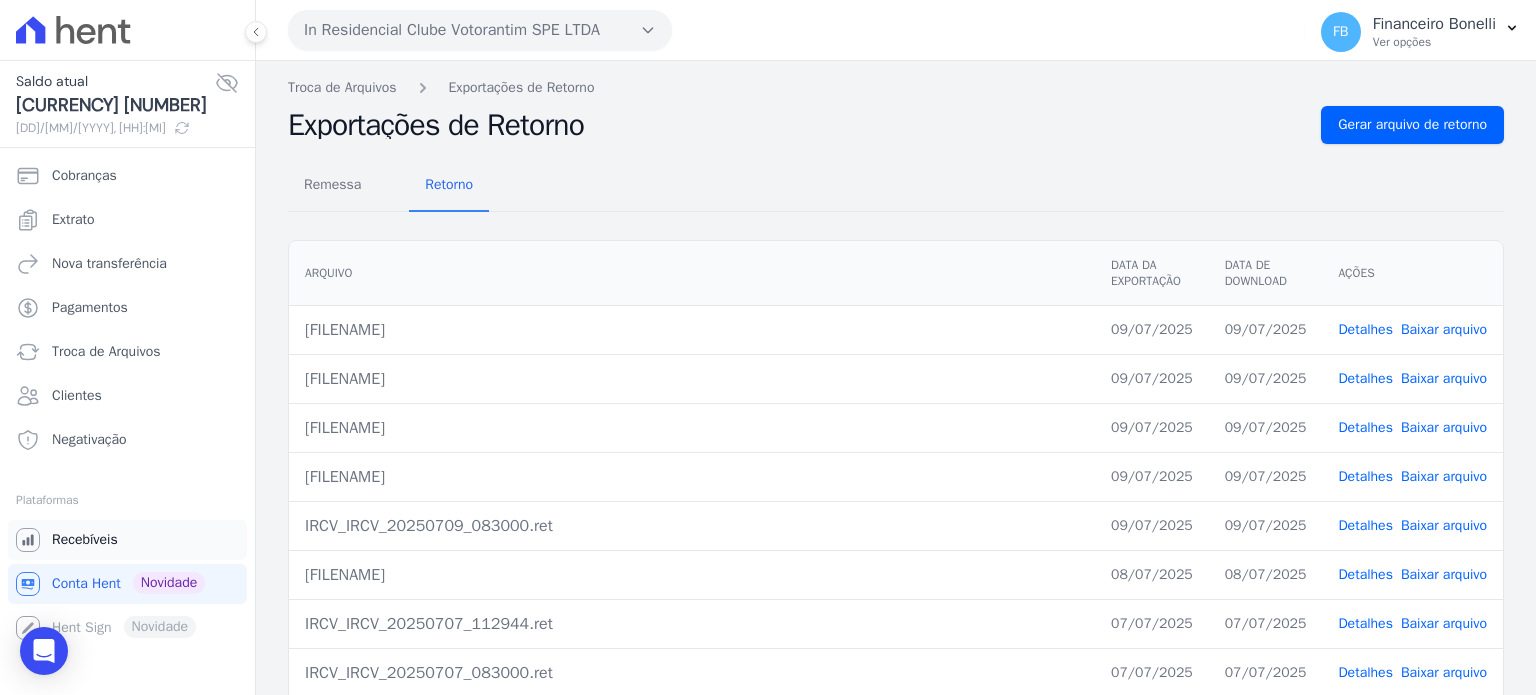click on "Recebíveis" at bounding box center (127, 540) 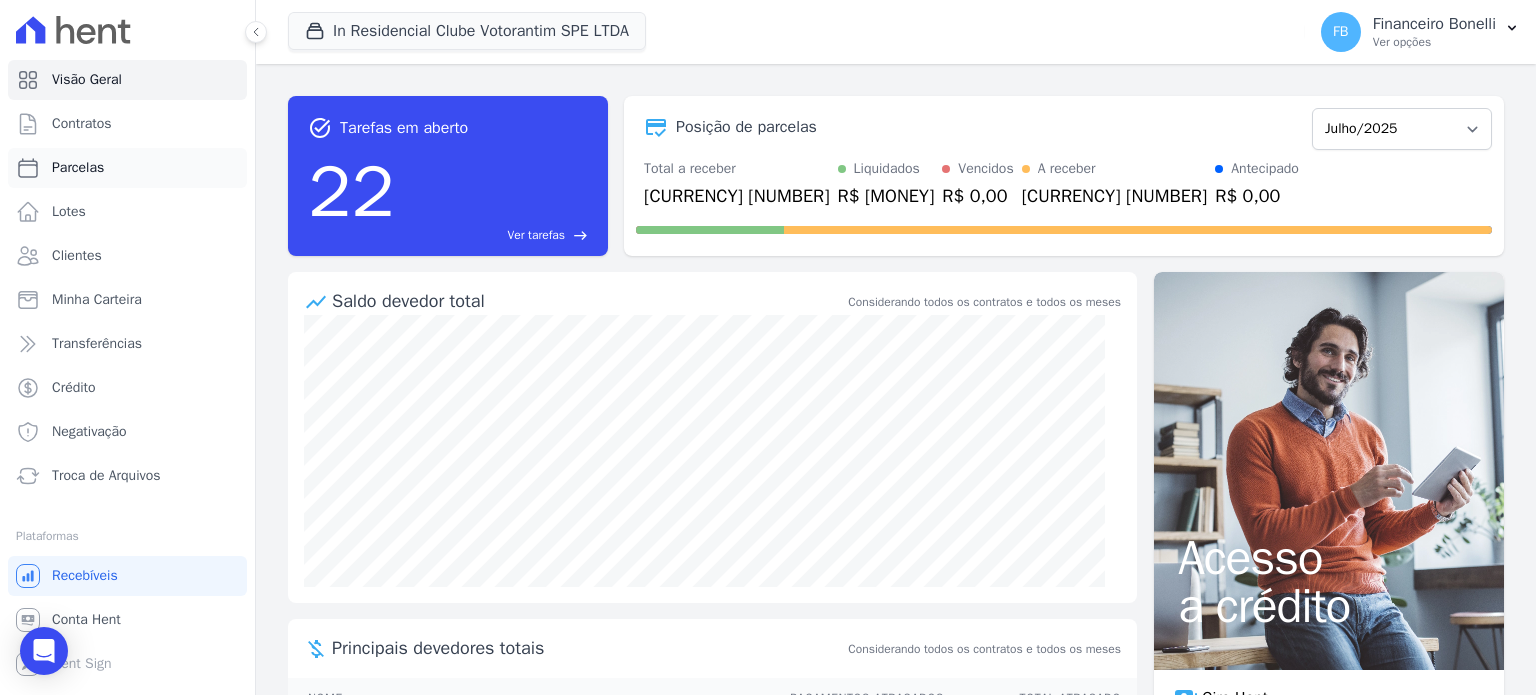 click on "Parcelas" at bounding box center (78, 168) 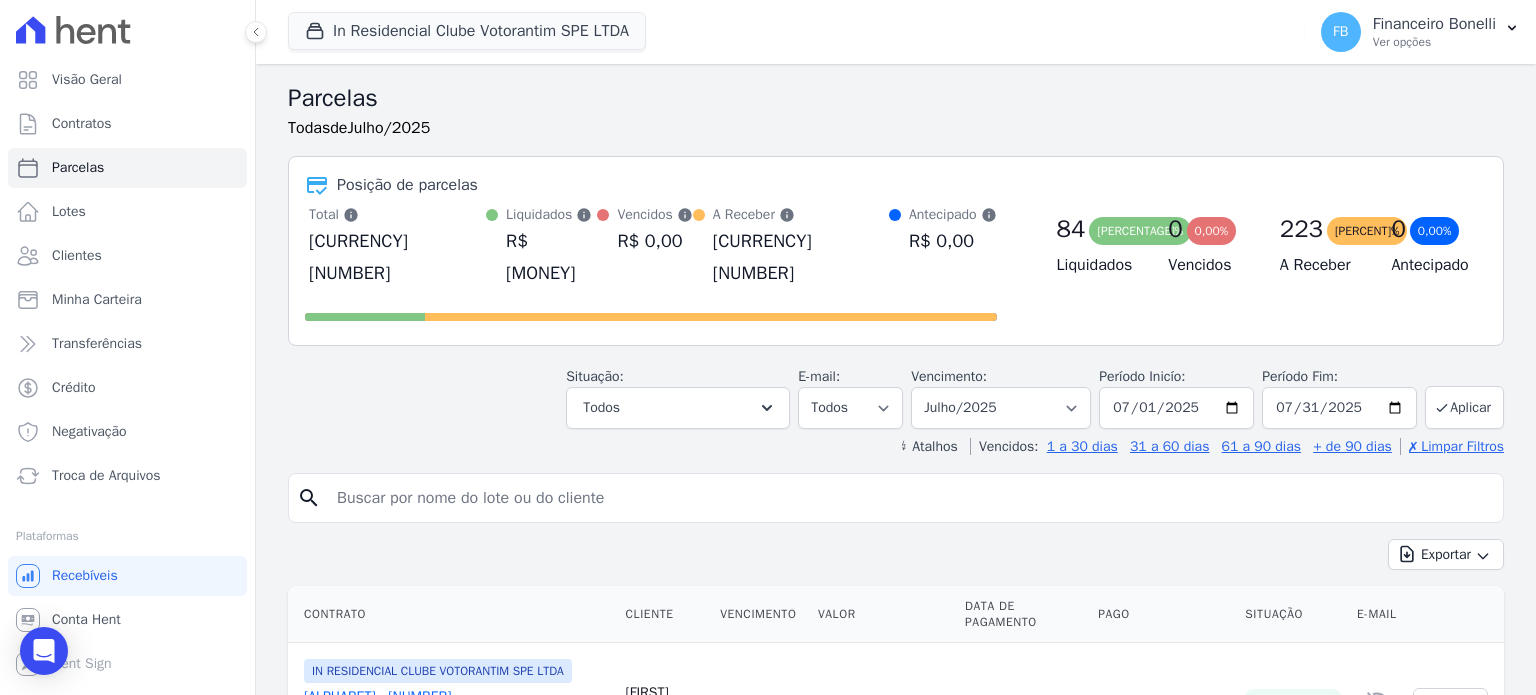 click at bounding box center (910, 498) 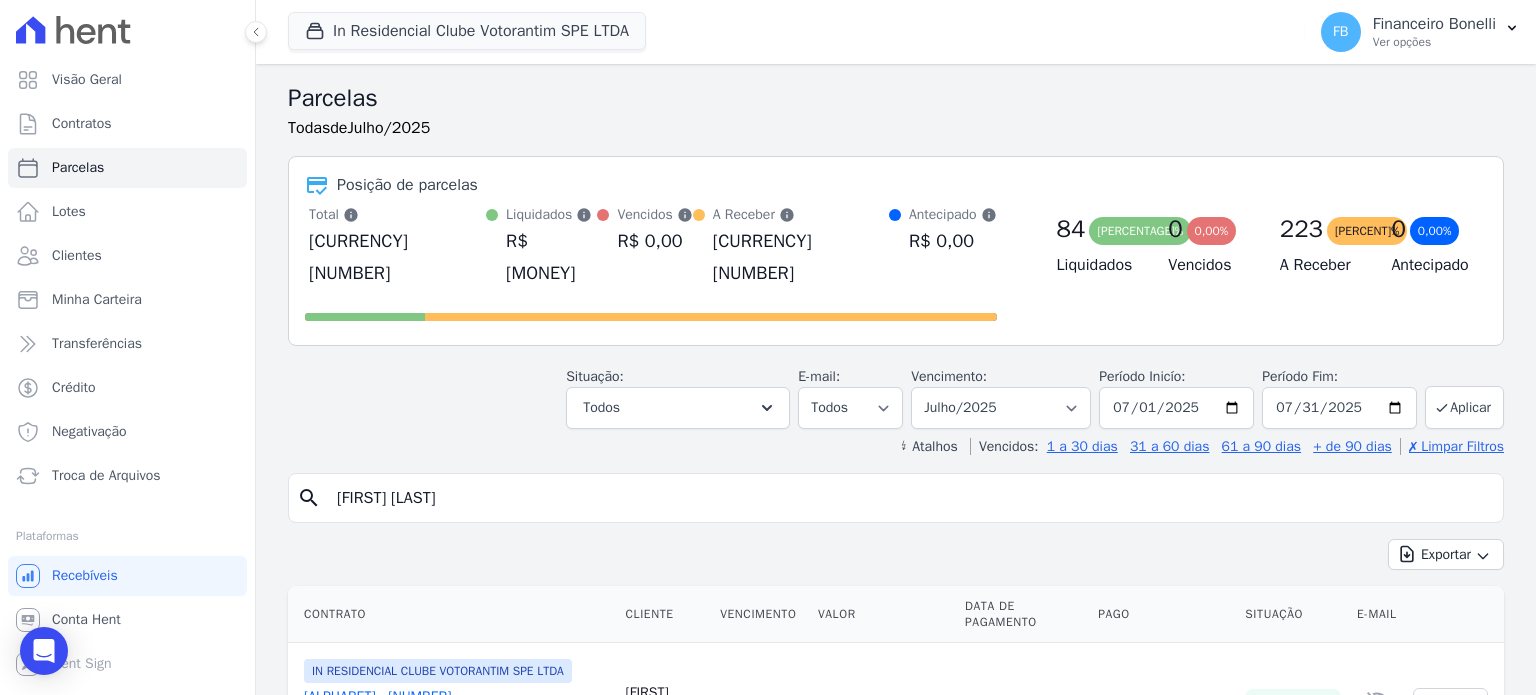 type on "[FIRST] [LAST]" 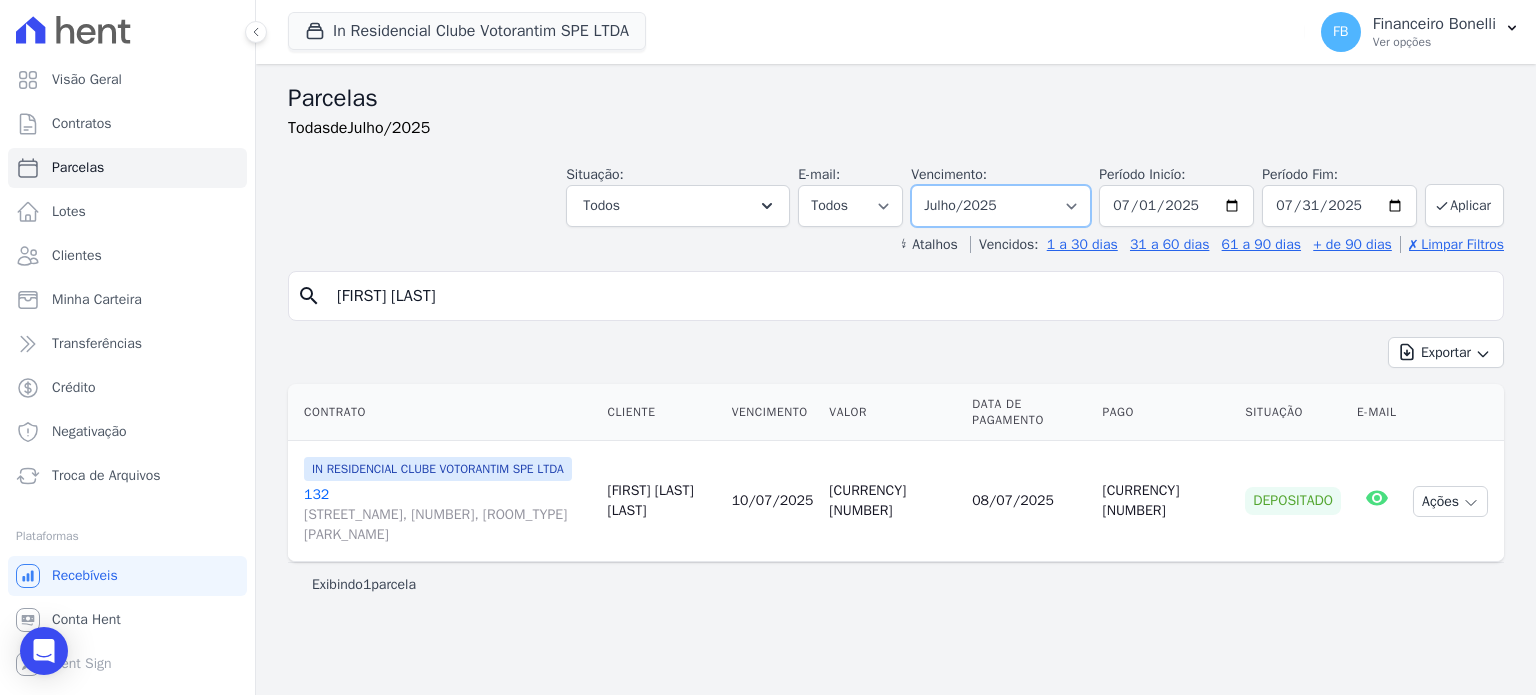 click on "Filtrar por período
────────
Todos os meses
Janeiro/2023
Fevereiro/2023
Março/2023
Abril/2023
Maio/2023
Junho/2023
Julho/2023
Agosto/2023
Setembro/2023
Outubro/2023
Novembro/2023
Dezembro/2023
Janeiro/2024
Fevereiro/2024
Março/2024
Abril/2024
Maio/2024
Junho/2024
Julho/2024
Agosto/2024
Setembro/2024
Outubro/2024
Novembro/2024
Dezembro/2024
Janeiro/2025
Fevereiro/2025
Março/2025
Abril/2025
Maio/2025
Junho/2025
Julho/2025
Agosto/2025
Setembro/2025
Outubro/2025
Novembro/2025
Dezembro/2025
Janeiro/2026
Fevereiro/2026
Março/2026
Abril/2026
Maio/2026
Junho/2026
Julho/2026
Agosto/2026
Setembro/2026
Outubro/2026
Novembro/2026
Dezembro/2026
Janeiro/2027
Fevereiro/2027
Março/2027
Abril/2027
Maio/2027
Junho/2027
Julho/2027
Agosto/2027
Setembro/2027
Outubro/2027
Novembro/2027
Dezembro/2027
Janeiro/2028
Fevereiro/2028
Março/2028
Abril/2028
Maio/2028" at bounding box center (1001, 206) 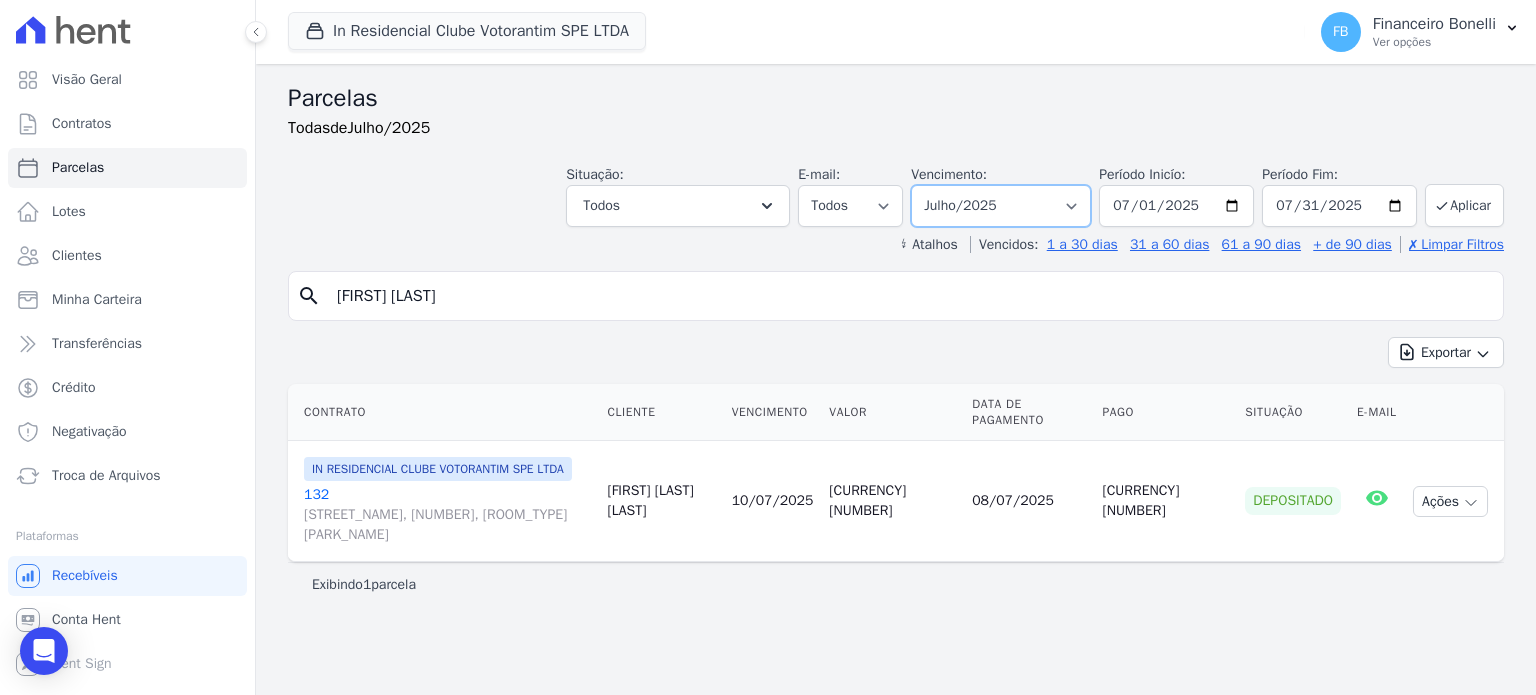 click on "Filtrar por período
────────
Todos os meses
Janeiro/2023
Fevereiro/2023
Março/2023
Abril/2023
Maio/2023
Junho/2023
Julho/2023
Agosto/2023
Setembro/2023
Outubro/2023
Novembro/2023
Dezembro/2023
Janeiro/2024
Fevereiro/2024
Março/2024
Abril/2024
Maio/2024
Junho/2024
Julho/2024
Agosto/2024
Setembro/2024
Outubro/2024
Novembro/2024
Dezembro/2024
Janeiro/2025
Fevereiro/2025
Março/2025
Abril/2025
Maio/2025
Junho/2025
Julho/2025
Agosto/2025
Setembro/2025
Outubro/2025
Novembro/2025
Dezembro/2025
Janeiro/2026
Fevereiro/2026
Março/2026
Abril/2026
Maio/2026
Junho/2026
Julho/2026
Agosto/2026
Setembro/2026
Outubro/2026
Novembro/2026
Dezembro/2026
Janeiro/2027
Fevereiro/2027
Março/2027
Abril/2027
Maio/2027
Junho/2027
Julho/2027
Agosto/2027
Setembro/2027
Outubro/2027
Novembro/2027
Dezembro/2027
Janeiro/2028
Fevereiro/2028
Março/2028
Abril/2028
Maio/2028" at bounding box center [1001, 206] 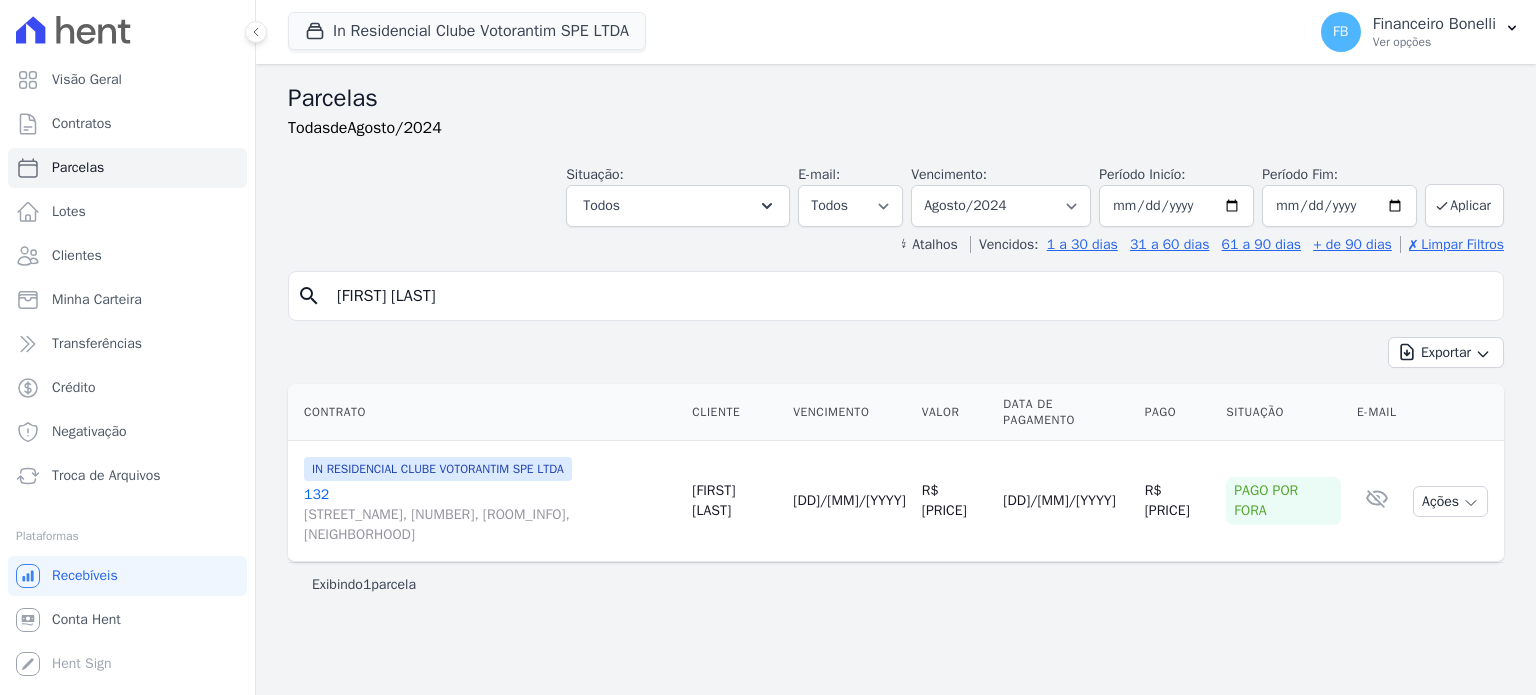 scroll, scrollTop: 0, scrollLeft: 0, axis: both 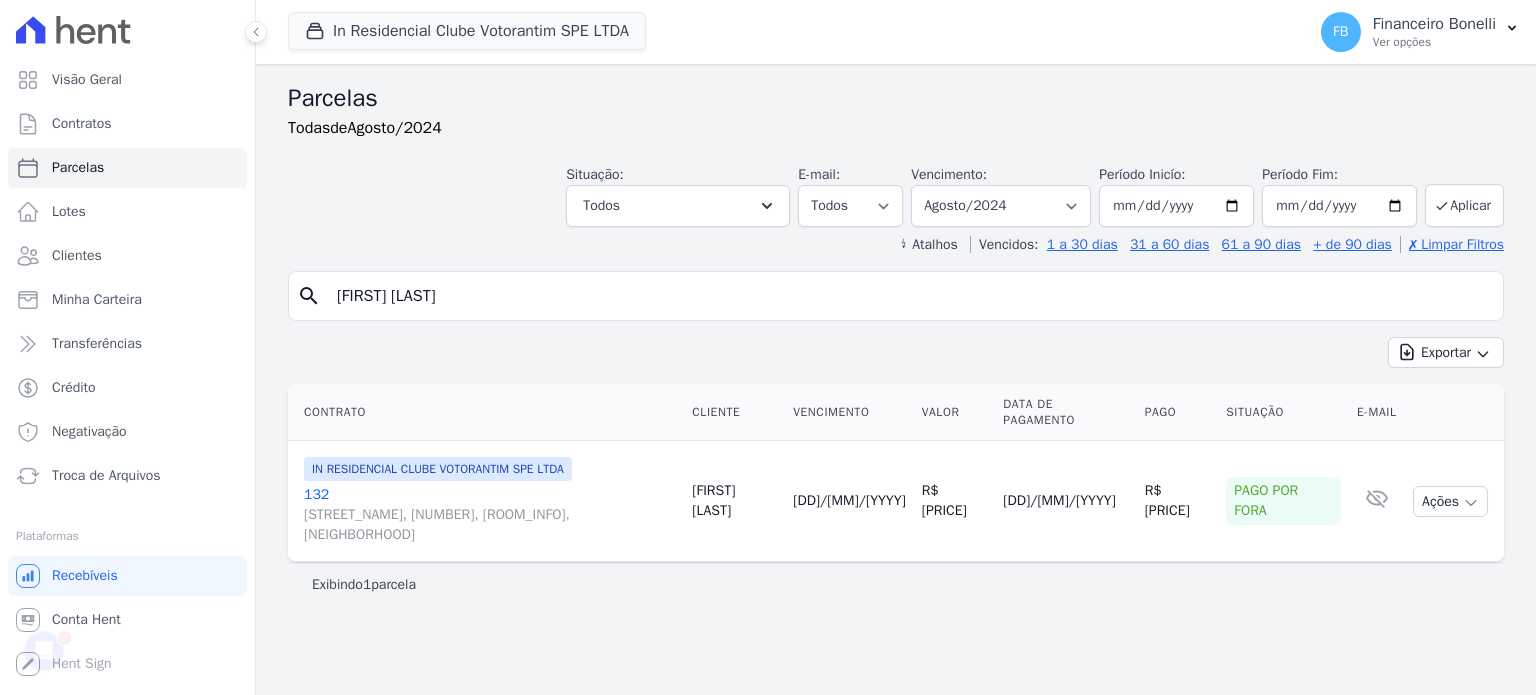 click on "[FIRST] [LAST]" at bounding box center (910, 296) 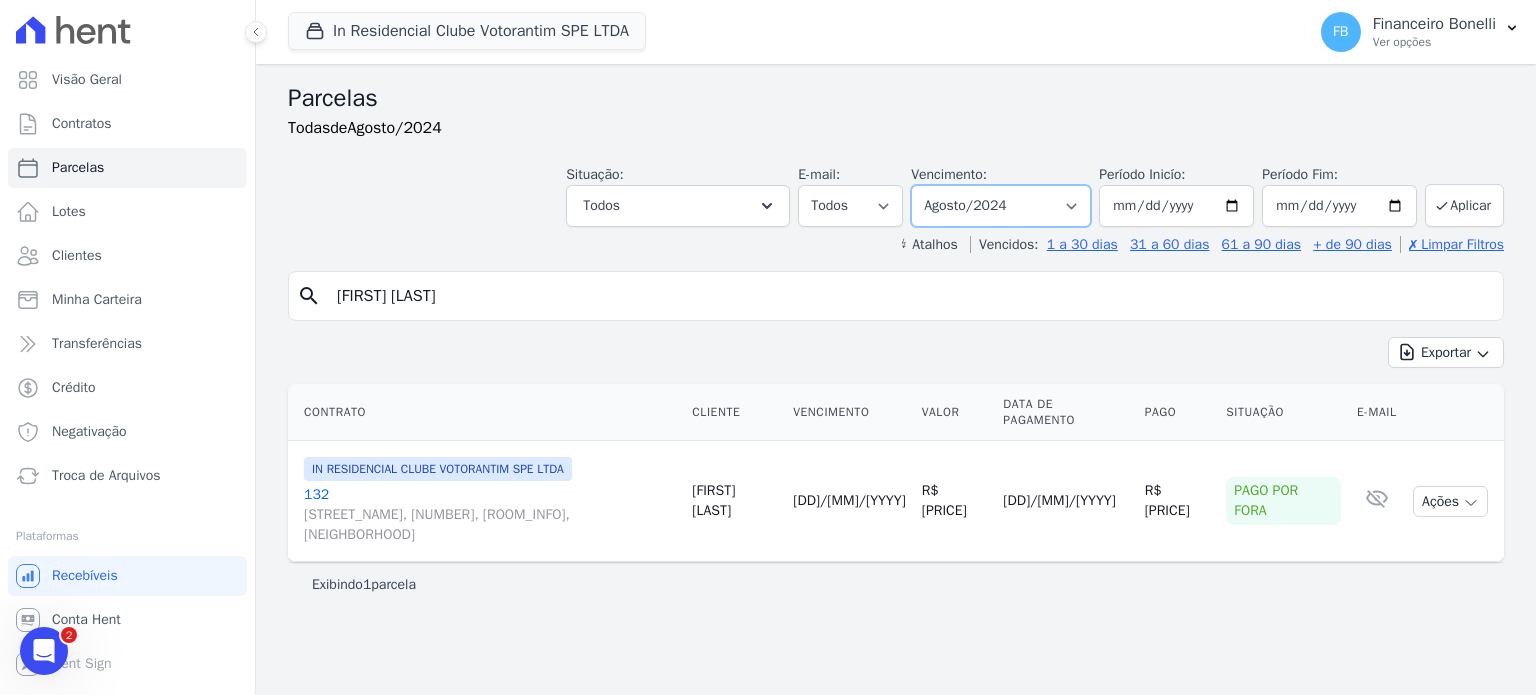 click on "Filtrar por período
────────
Todos os meses
Janeiro/2023
Fevereiro/2023
Março/2023
Abril/2023
Maio/2023
Junho/2023
Julho/2023
Agosto/2023
Setembro/2023
Outubro/2023
Novembro/2023
Dezembro/2023
Janeiro/2024
Fevereiro/2024
Março/2024
Abril/2024
Maio/2024
Junho/2024
Julho/2024
Agosto/2024
Setembro/2024
Outubro/2024
Novembro/2024
Dezembro/2024
Janeiro/2025
Fevereiro/2025
Março/2025
Abril/2025
Maio/2025
Junho/2025
Julho/2025
Agosto/2025
Setembro/2025
Outubro/2025
Novembro/2025
Dezembro/2025
Janeiro/2026
Fevereiro/2026
Março/2026
Abril/2026
Maio/2026
Junho/2026
Julho/2026
Agosto/2026
Setembro/2026
Outubro/2026
Novembro/2026
Dezembro/2026
Janeiro/2027
Fevereiro/2027
Março/2027
Abril/2027
Maio/2027
Junho/2027
Julho/2027
Agosto/2027
Setembro/2027
Outubro/2027
Novembro/2027
Dezembro/2027
Janeiro/2028
Fevereiro/2028
Março/2028
Abril/2028
Maio/2028" at bounding box center [1001, 206] 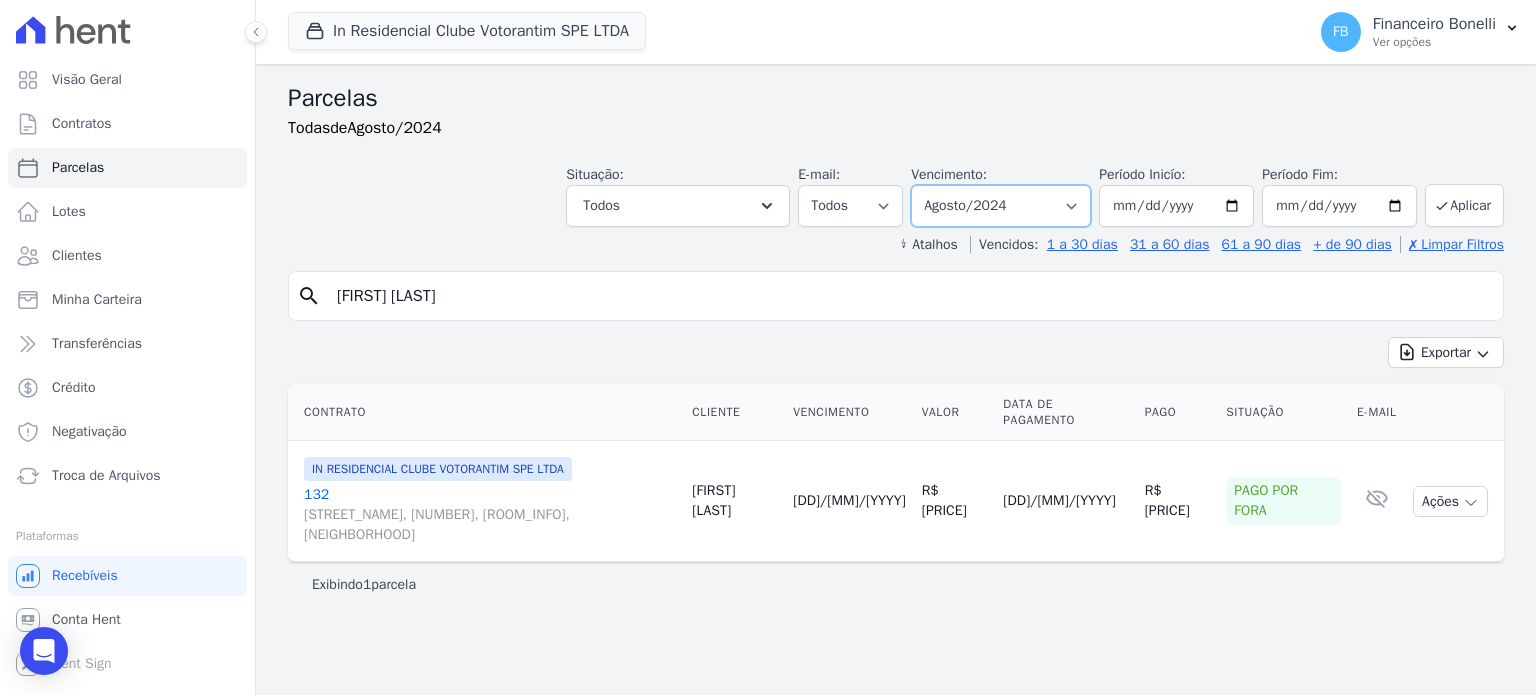 click on "Filtrar por período
────────
Todos os meses
Janeiro/2023
Fevereiro/2023
Março/2023
Abril/2023
Maio/2023
Junho/2023
Julho/2023
Agosto/2023
Setembro/2023
Outubro/2023
Novembro/2023
Dezembro/2023
Janeiro/2024
Fevereiro/2024
Março/2024
Abril/2024
Maio/2024
Junho/2024
Julho/2024
Agosto/2024
Setembro/2024
Outubro/2024
Novembro/2024
Dezembro/2024
Janeiro/2025
Fevereiro/2025
Março/2025
Abril/2025
Maio/2025
Junho/2025
Julho/2025
Agosto/2025
Setembro/2025
Outubro/2025
Novembro/2025
Dezembro/2025
Janeiro/2026
Fevereiro/2026
Março/2026
Abril/2026
Maio/2026
Junho/2026
Julho/2026
Agosto/2026
Setembro/2026
Outubro/2026
Novembro/2026
Dezembro/2026
Janeiro/2027
Fevereiro/2027
Março/2027
Abril/2027
Maio/2027
Junho/2027
Julho/2027
Agosto/2027
Setembro/2027
Outubro/2027
Novembro/2027
Dezembro/2027
Janeiro/2028
Fevereiro/2028
Março/2028
Abril/2028
Maio/2028" at bounding box center [1001, 206] 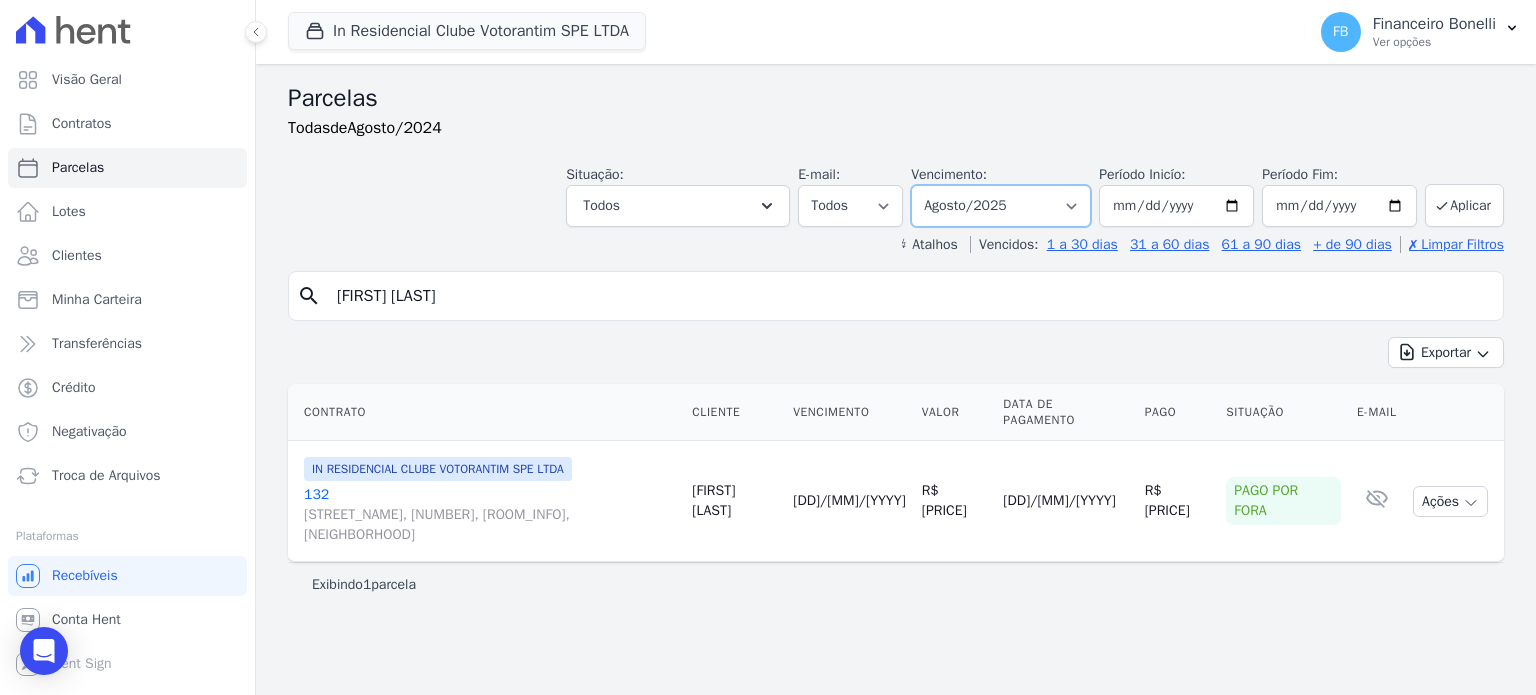click on "Filtrar por período
────────
Todos os meses
Janeiro/2023
Fevereiro/2023
Março/2023
Abril/2023
Maio/2023
Junho/2023
Julho/2023
Agosto/2023
Setembro/2023
Outubro/2023
Novembro/2023
Dezembro/2023
Janeiro/2024
Fevereiro/2024
Março/2024
Abril/2024
Maio/2024
Junho/2024
Julho/2024
Agosto/2024
Setembro/2024
Outubro/2024
Novembro/2024
Dezembro/2024
Janeiro/2025
Fevereiro/2025
Março/2025
Abril/2025
Maio/2025
Junho/2025
Julho/2025
Agosto/2025
Setembro/2025
Outubro/2025
Novembro/2025
Dezembro/2025
Janeiro/2026
Fevereiro/2026
Março/2026
Abril/2026
Maio/2026
Junho/2026
Julho/2026
Agosto/2026
Setembro/2026
Outubro/2026
Novembro/2026
Dezembro/2026
Janeiro/2027
Fevereiro/2027
Março/2027
Abril/2027
Maio/2027
Junho/2027
Julho/2027
Agosto/2027
Setembro/2027
Outubro/2027
Novembro/2027
Dezembro/2027
Janeiro/2028
Fevereiro/2028
Março/2028
Abril/2028
Maio/2028" at bounding box center [1001, 206] 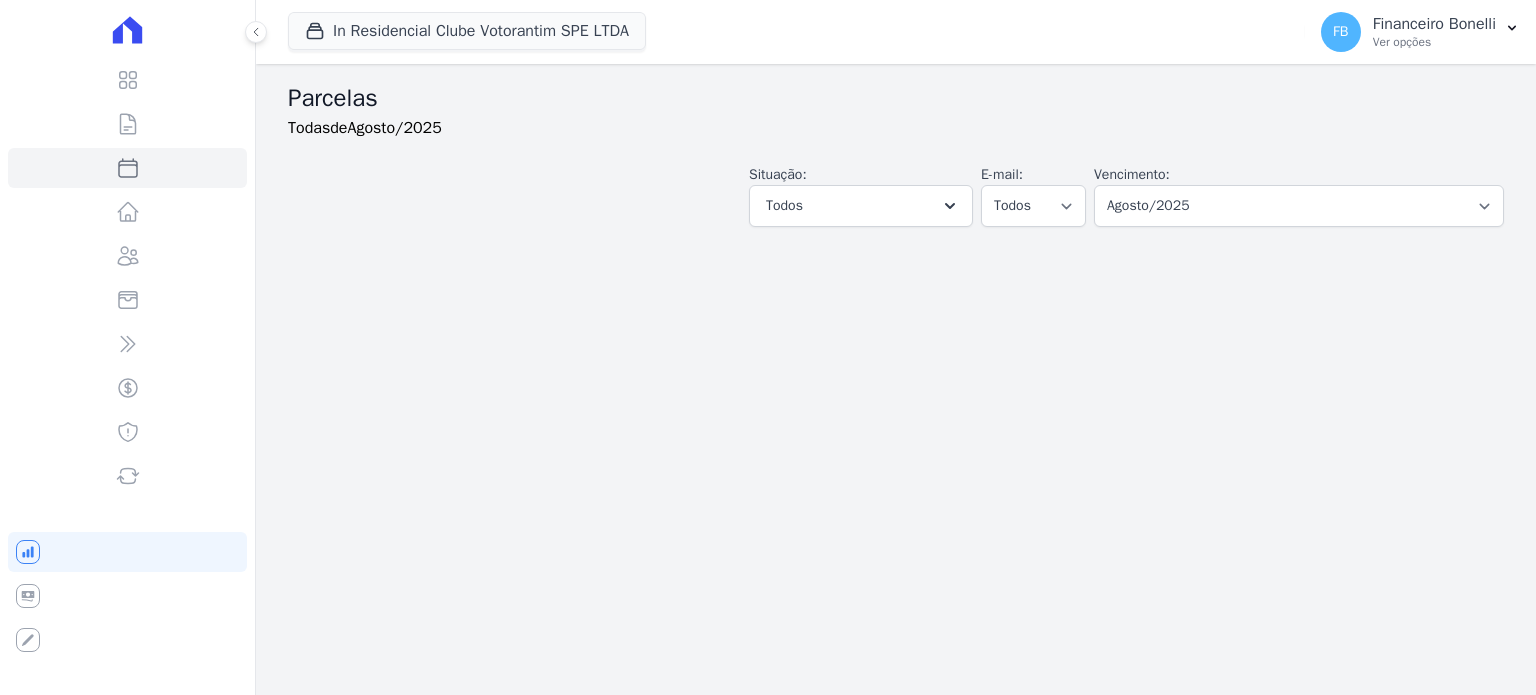 scroll, scrollTop: 0, scrollLeft: 0, axis: both 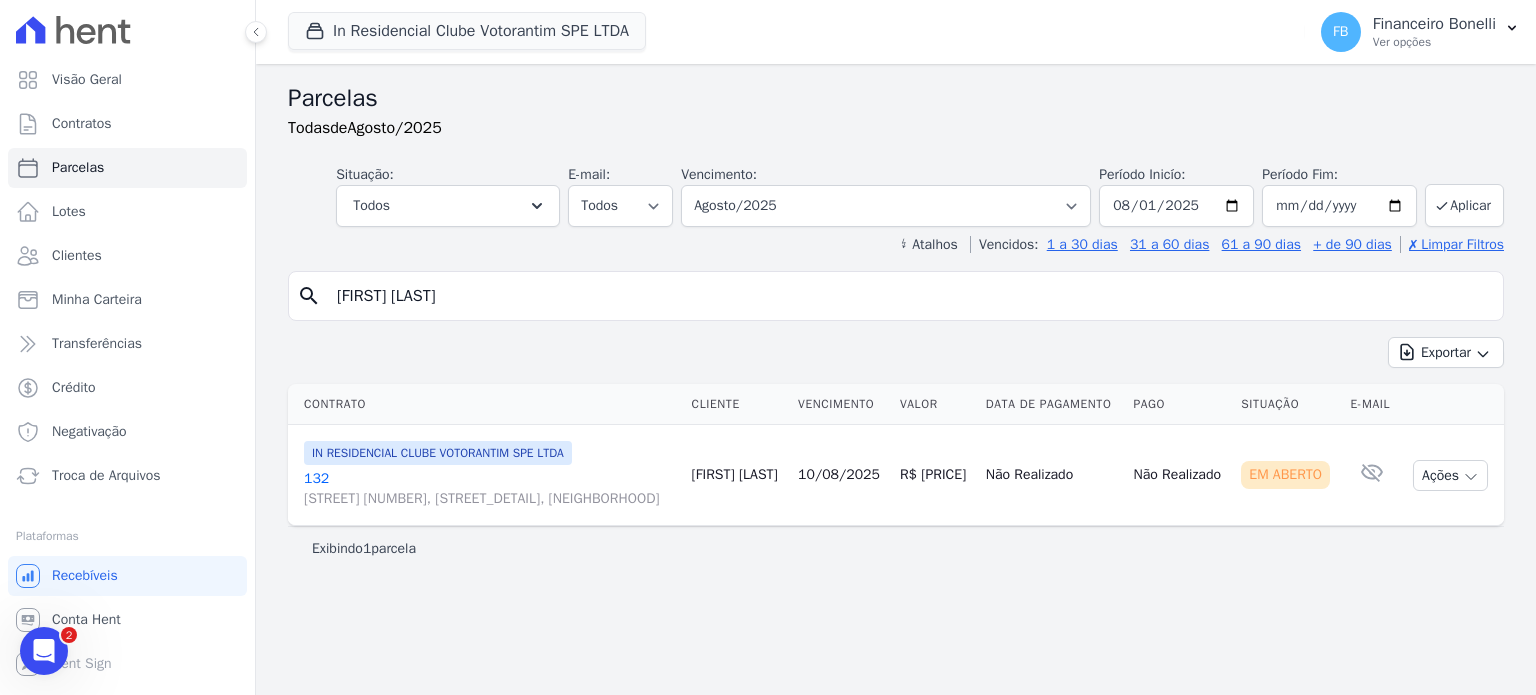 click on "Parcelas
Todas
de  [MONTH]/2025
Situação:
Agendado
Em Aberto
Pago
Processando
Cancelado
Vencido
Transferindo
Depositado
Pago por fora
Retido
Todos
Selecionar todos
Agendado
Em Aberto
Pago
Processando" at bounding box center (896, 379) 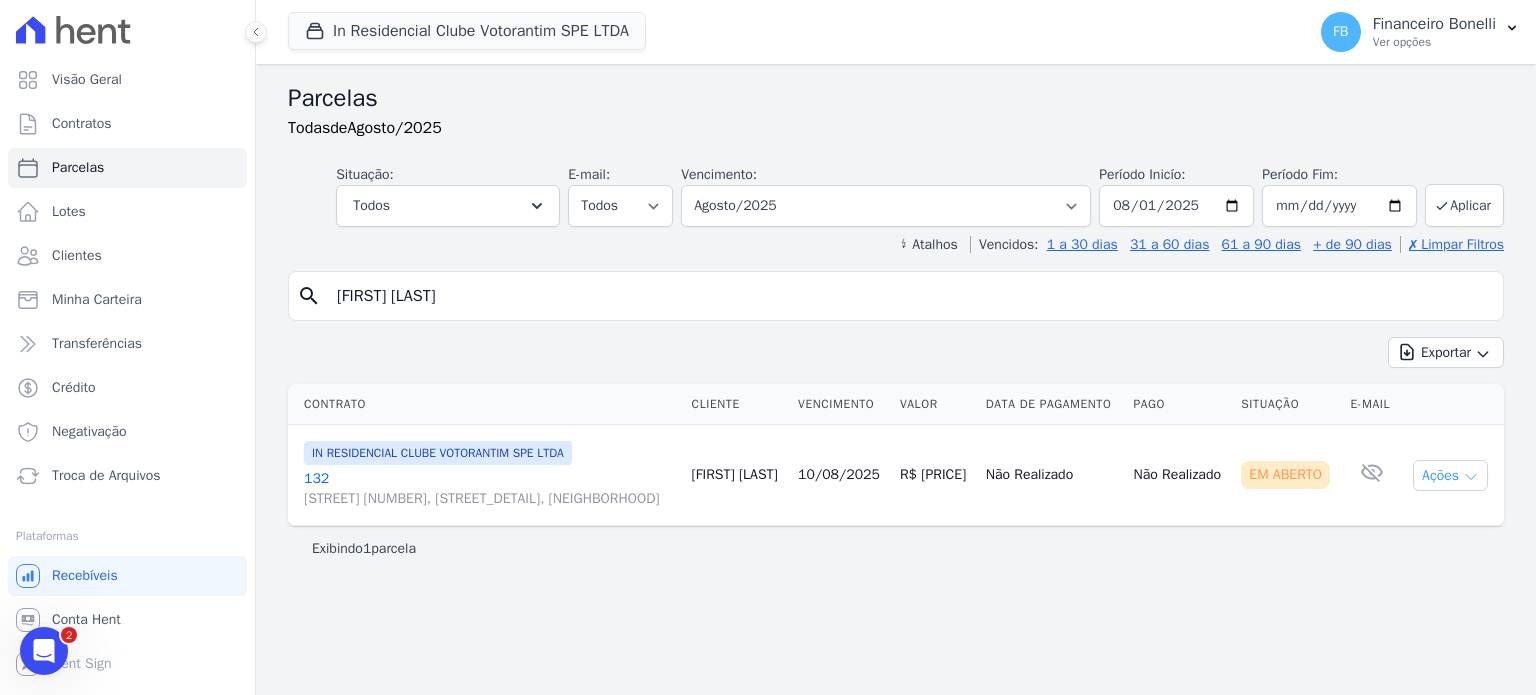 click on "Ações" at bounding box center [1450, 475] 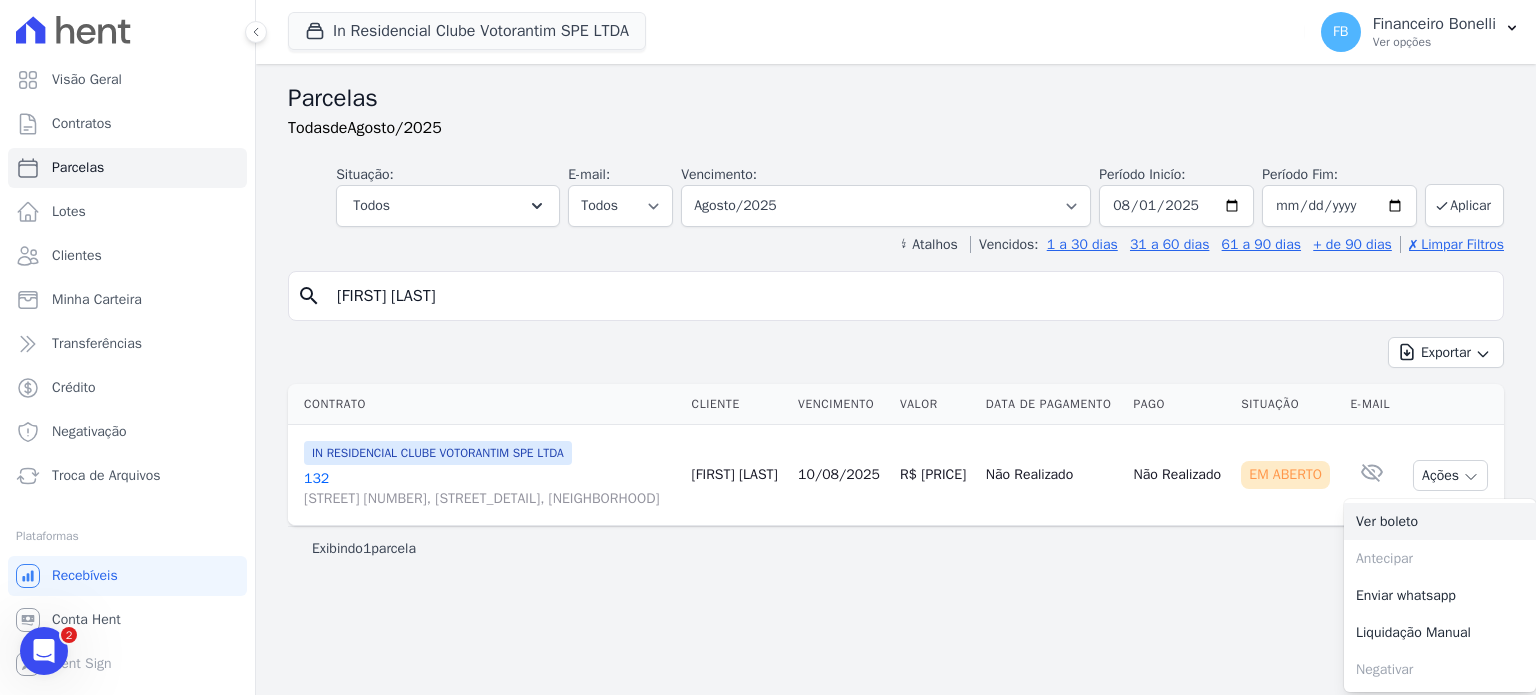click on "Ver boleto" at bounding box center [1440, 521] 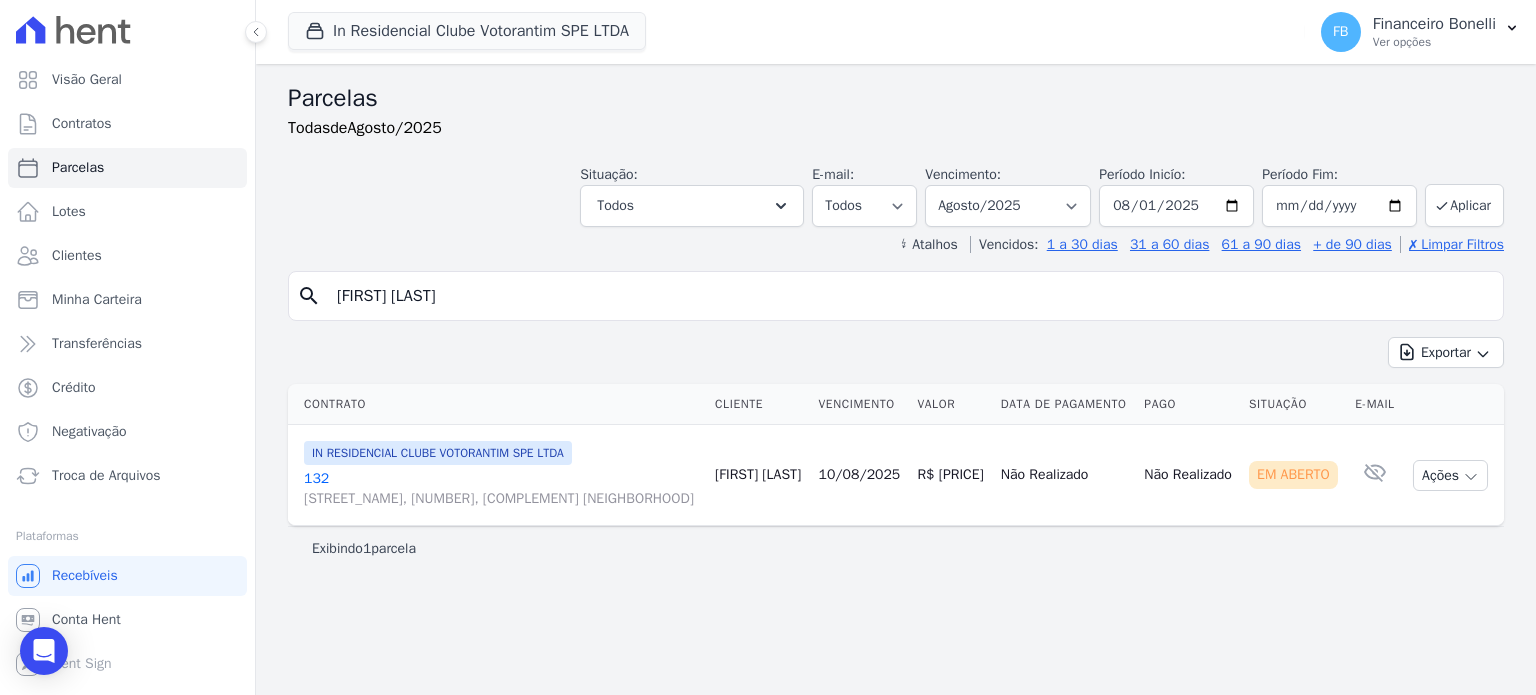 scroll, scrollTop: 0, scrollLeft: 0, axis: both 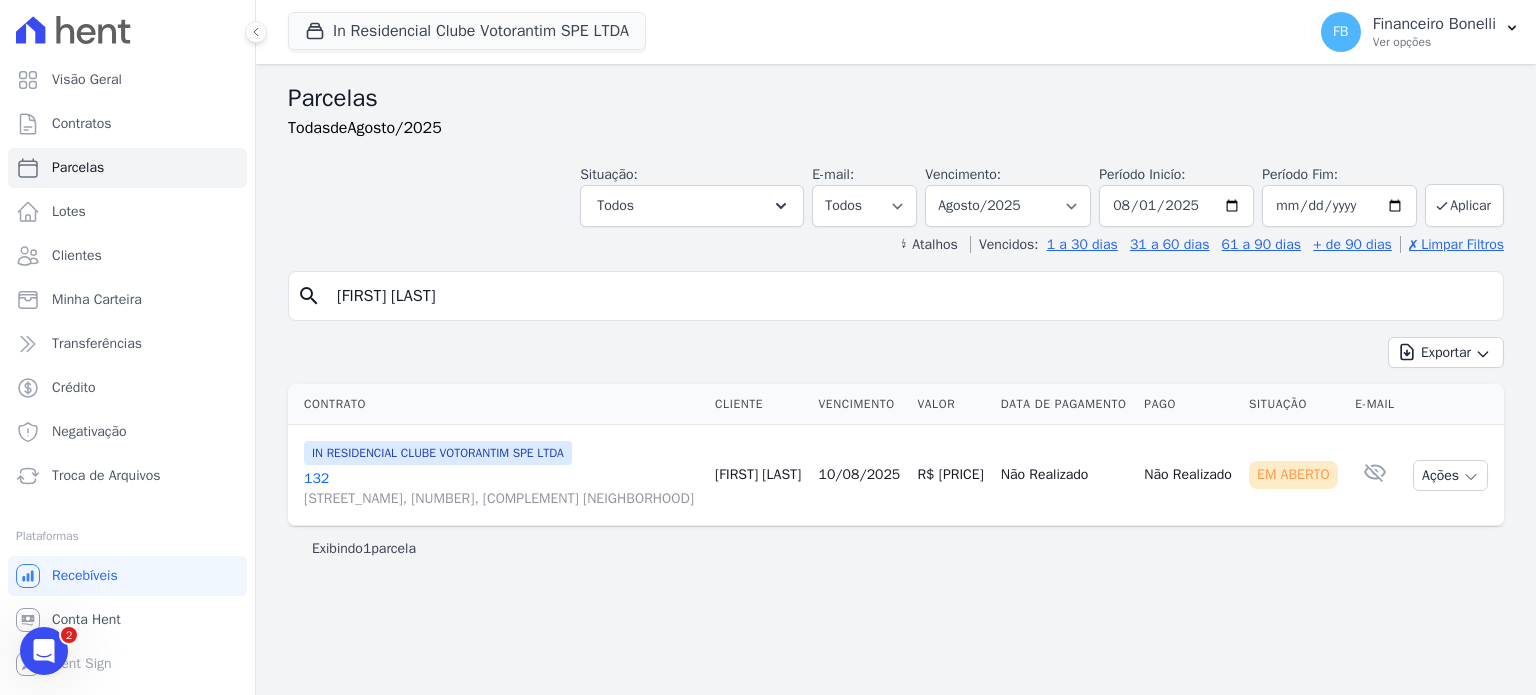 drag, startPoint x: 464, startPoint y: 293, endPoint x: 0, endPoint y: 207, distance: 471.90253 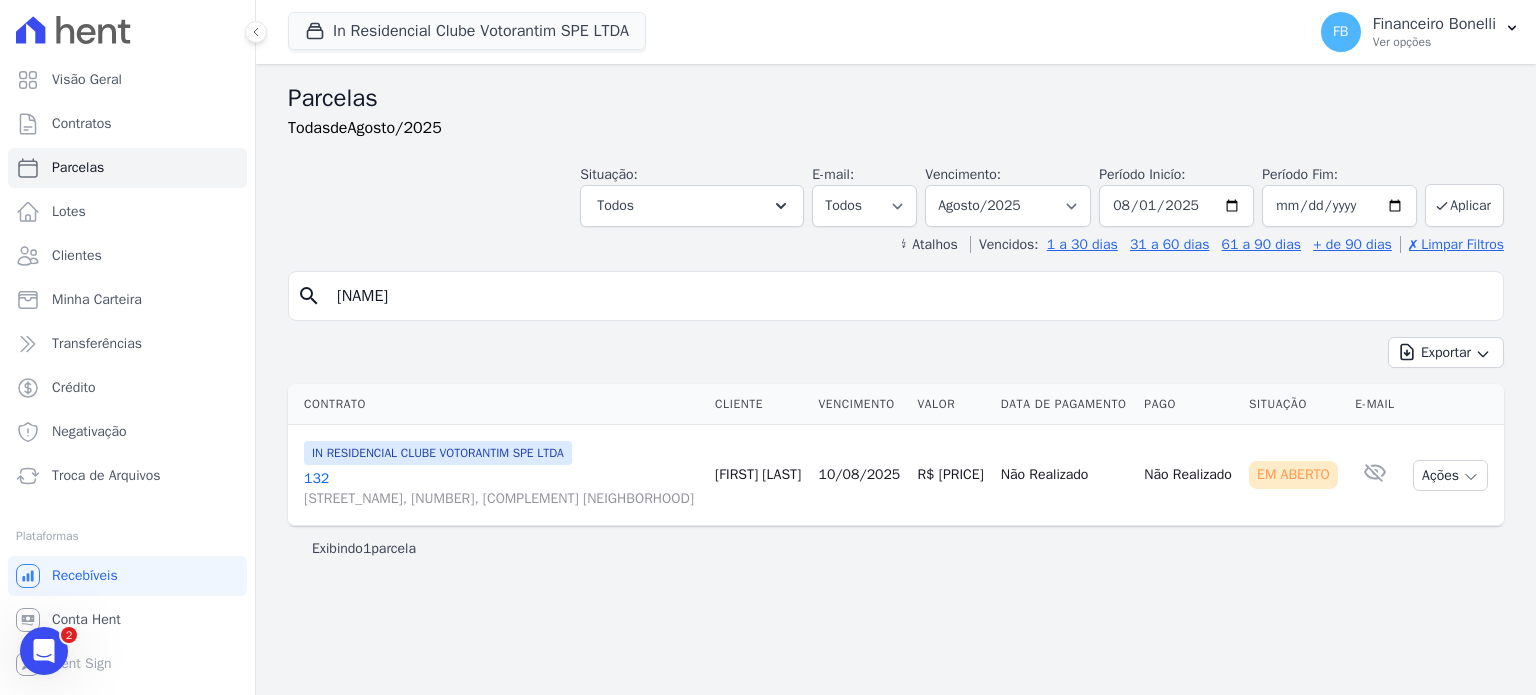type on "leandro" 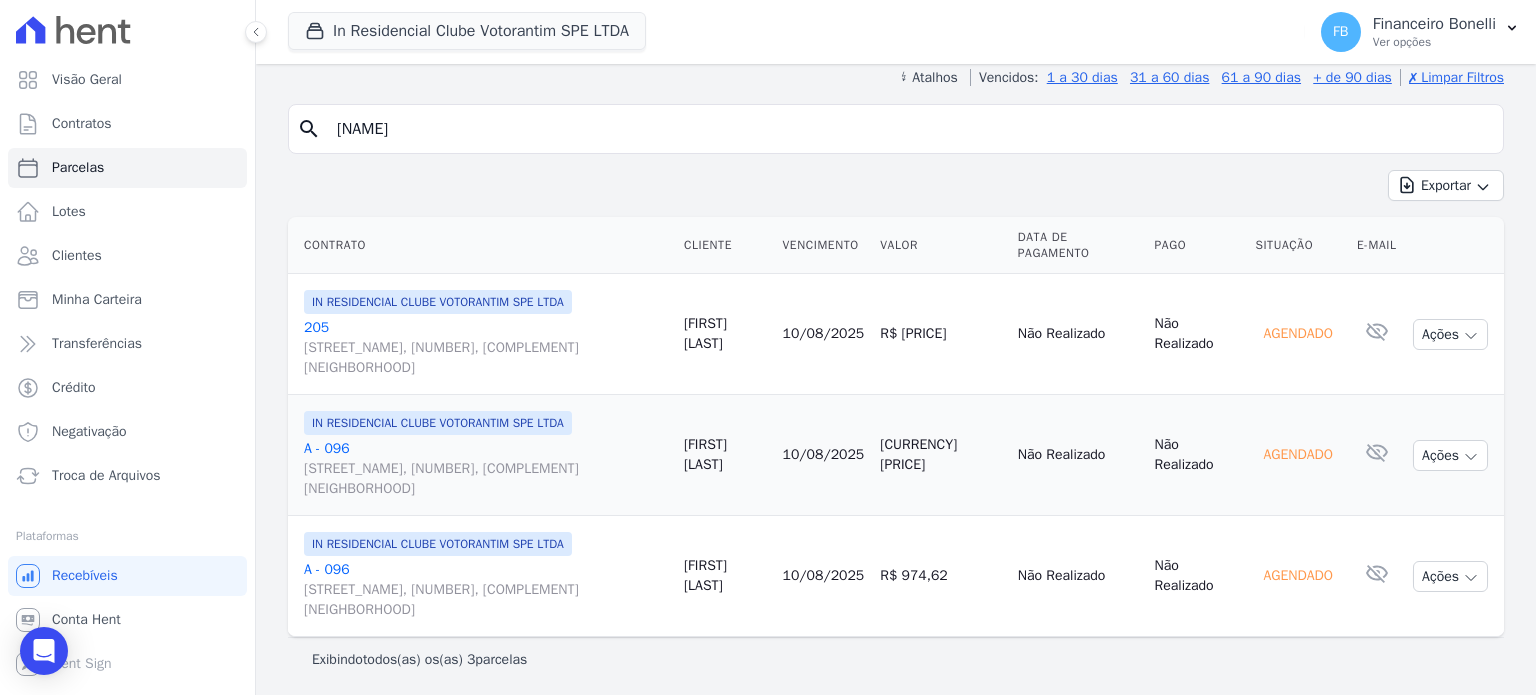 scroll, scrollTop: 168, scrollLeft: 0, axis: vertical 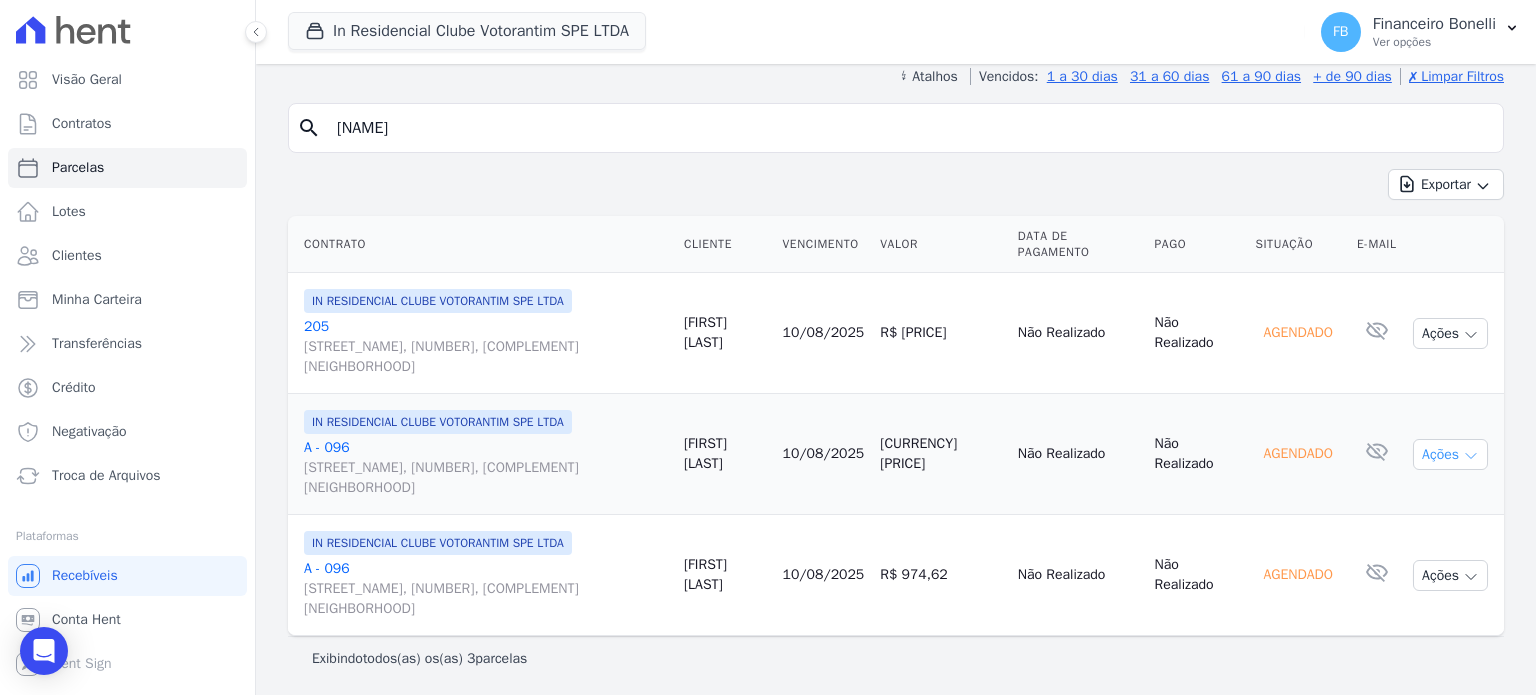 click at bounding box center (1471, 456) 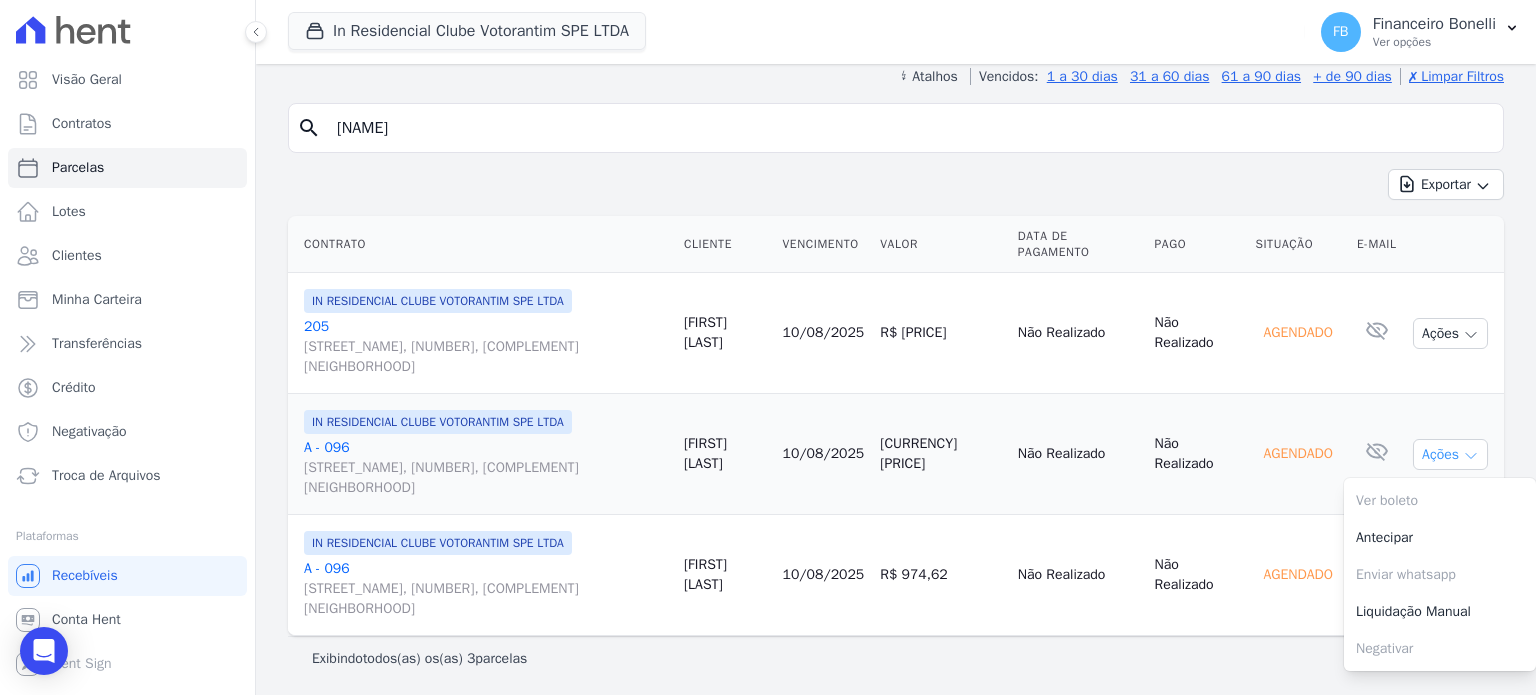 click at bounding box center (1471, 456) 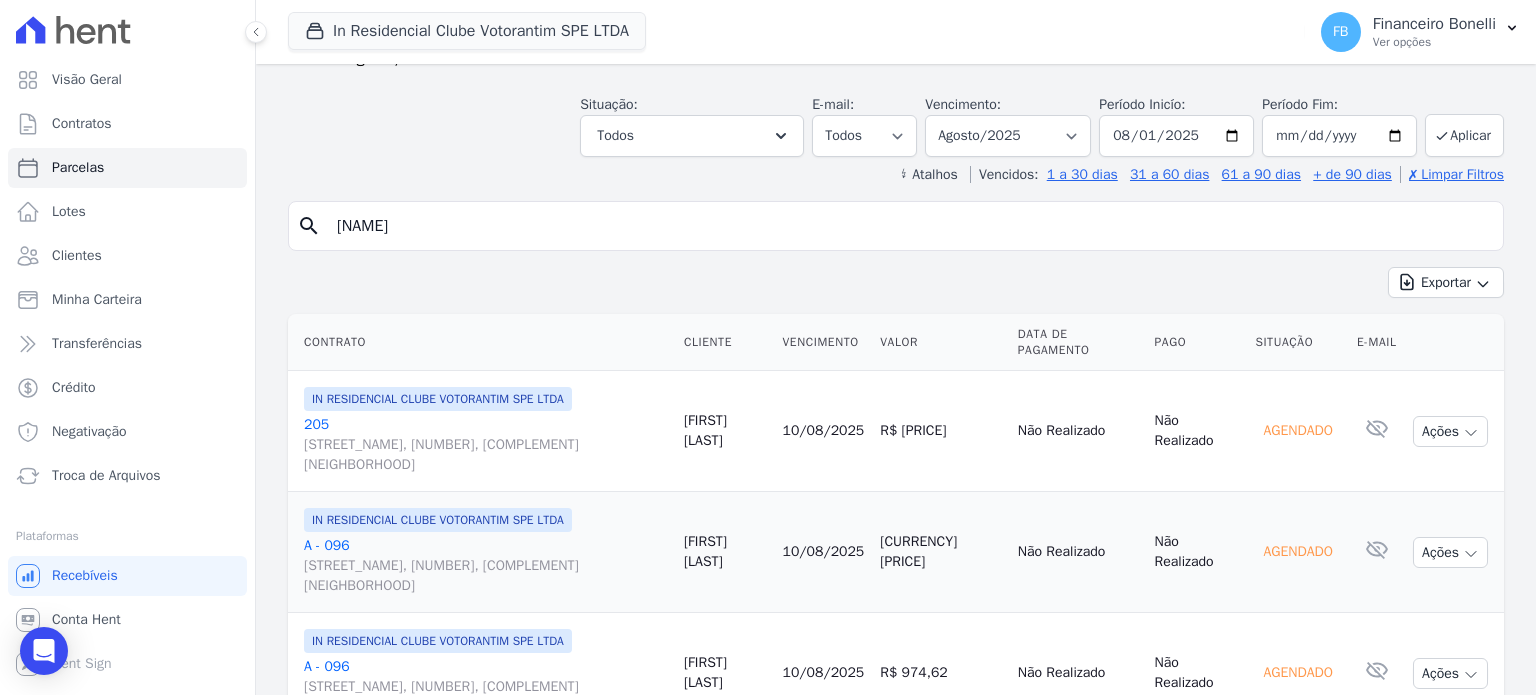 scroll, scrollTop: 0, scrollLeft: 0, axis: both 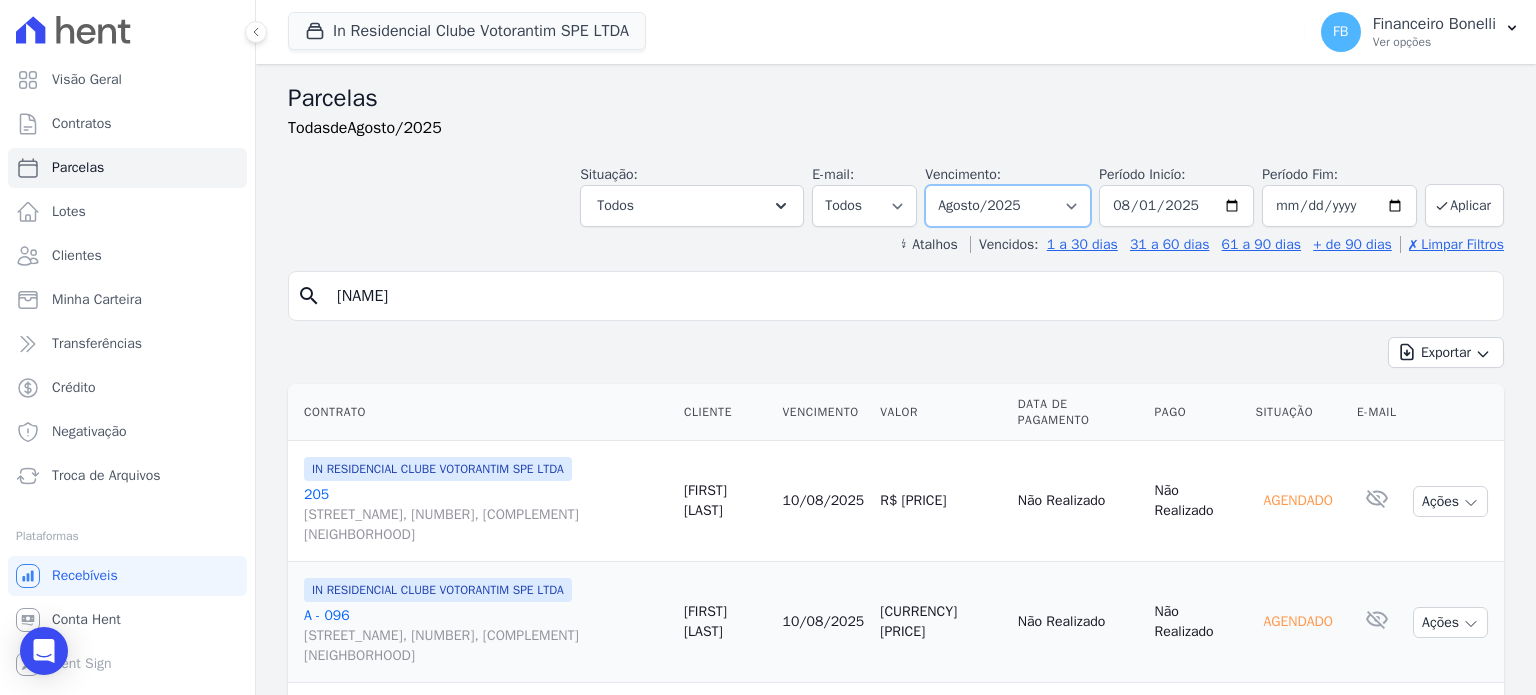 click on "Filtrar por período
────────
Todos os meses
Janeiro/2023
Fevereiro/2023
Março/2023
Abril/2023
Maio/2023
Junho/2023
Julho/2023
Agosto/2023
Setembro/2023
Outubro/2023
Novembro/2023
Dezembro/2023
Janeiro/2024
Fevereiro/2024
Março/2024
Abril/2024
Maio/2024
Junho/2024
Julho/2024
Agosto/2024
Setembro/2024
Outubro/2024
Novembro/2024
Dezembro/2024
Janeiro/2025
Fevereiro/2025
Março/2025
Abril/2025
Maio/2025
Junho/2025
Julho/2025
Agosto/2025
Setembro/2025
Outubro/2025
Novembro/2025
Dezembro/2025
Janeiro/2026
Fevereiro/2026
Março/2026
Abril/2026
Maio/2026
Junho/2026
Julho/2026
Agosto/2026
Setembro/2026
Outubro/2026
Novembro/2026
Dezembro/2026
Janeiro/2027
Fevereiro/2027
Março/2027
Abril/2027
Maio/2027
Junho/2027
Julho/2027
Agosto/2027
Setembro/2027
Outubro/2027
Novembro/2027
Dezembro/2027
Janeiro/2028
Fevereiro/2028
Março/2028
Abril/2028
Maio/2028" at bounding box center (1008, 206) 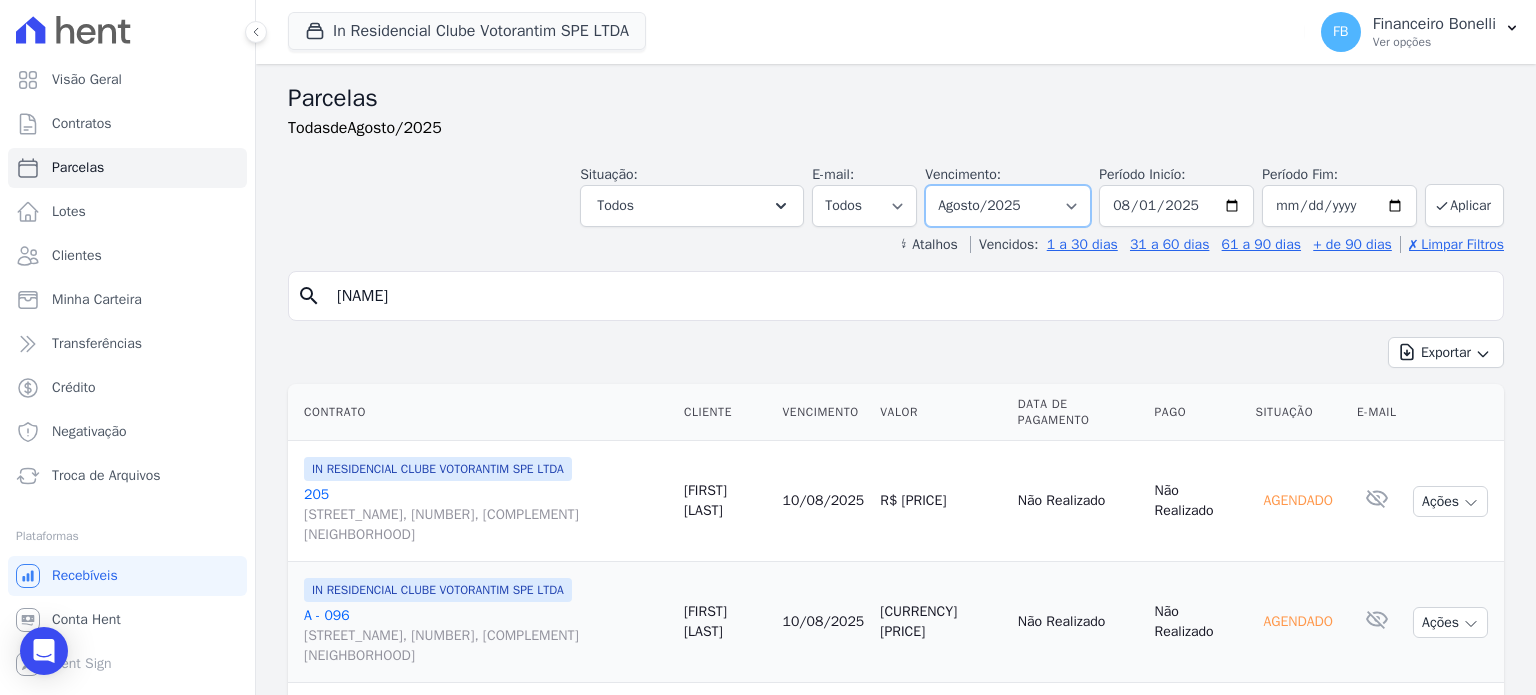 click on "Filtrar por período
────────
Todos os meses
Janeiro/2023
Fevereiro/2023
Março/2023
Abril/2023
Maio/2023
Junho/2023
Julho/2023
Agosto/2023
Setembro/2023
Outubro/2023
Novembro/2023
Dezembro/2023
Janeiro/2024
Fevereiro/2024
Março/2024
Abril/2024
Maio/2024
Junho/2024
Julho/2024
Agosto/2024
Setembro/2024
Outubro/2024
Novembro/2024
Dezembro/2024
Janeiro/2025
Fevereiro/2025
Março/2025
Abril/2025
Maio/2025
Junho/2025
Julho/2025
Agosto/2025
Setembro/2025
Outubro/2025
Novembro/2025
Dezembro/2025
Janeiro/2026
Fevereiro/2026
Março/2026
Abril/2026
Maio/2026
Junho/2026
Julho/2026
Agosto/2026
Setembro/2026
Outubro/2026
Novembro/2026
Dezembro/2026
Janeiro/2027
Fevereiro/2027
Março/2027
Abril/2027
Maio/2027
Junho/2027
Julho/2027
Agosto/2027
Setembro/2027
Outubro/2027
Novembro/2027
Dezembro/2027
Janeiro/2028
Fevereiro/2028
Março/2028
Abril/2028
Maio/2028" at bounding box center [1008, 206] 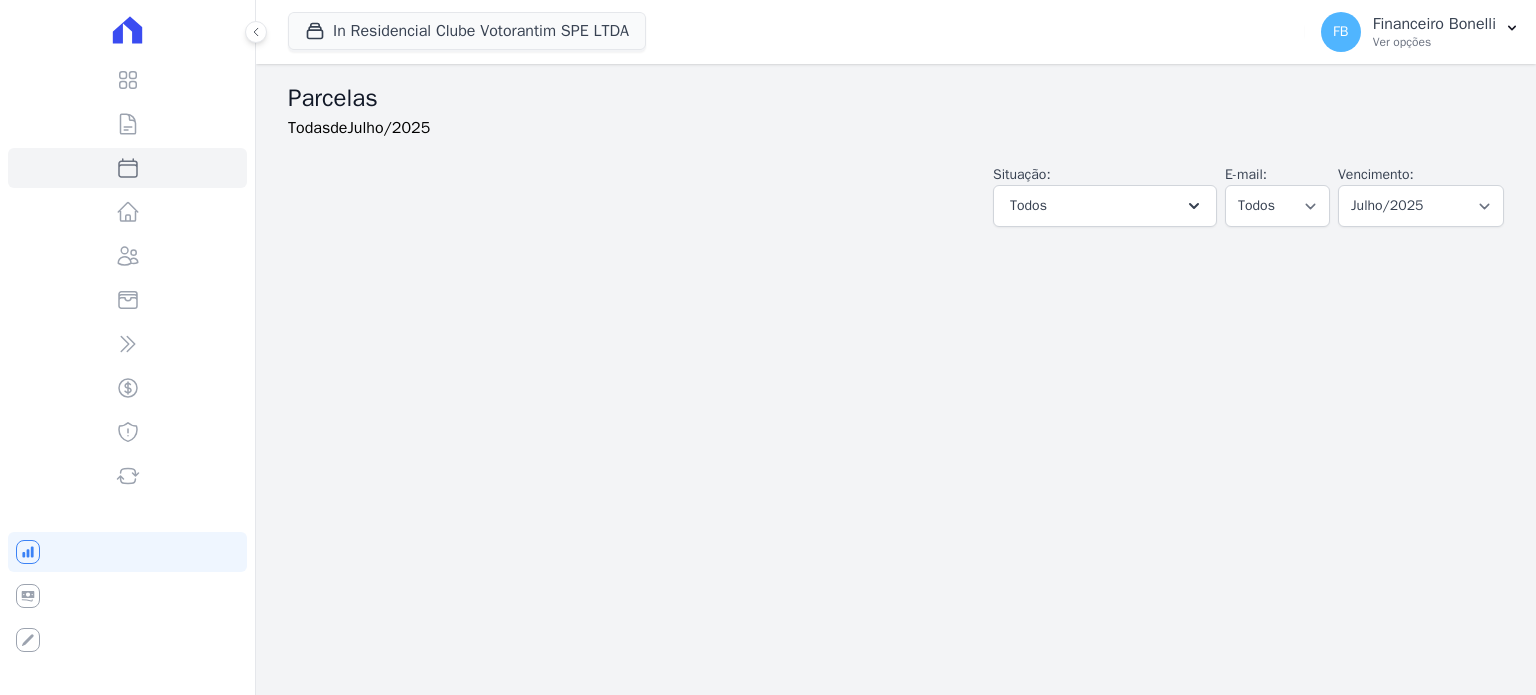 scroll, scrollTop: 0, scrollLeft: 0, axis: both 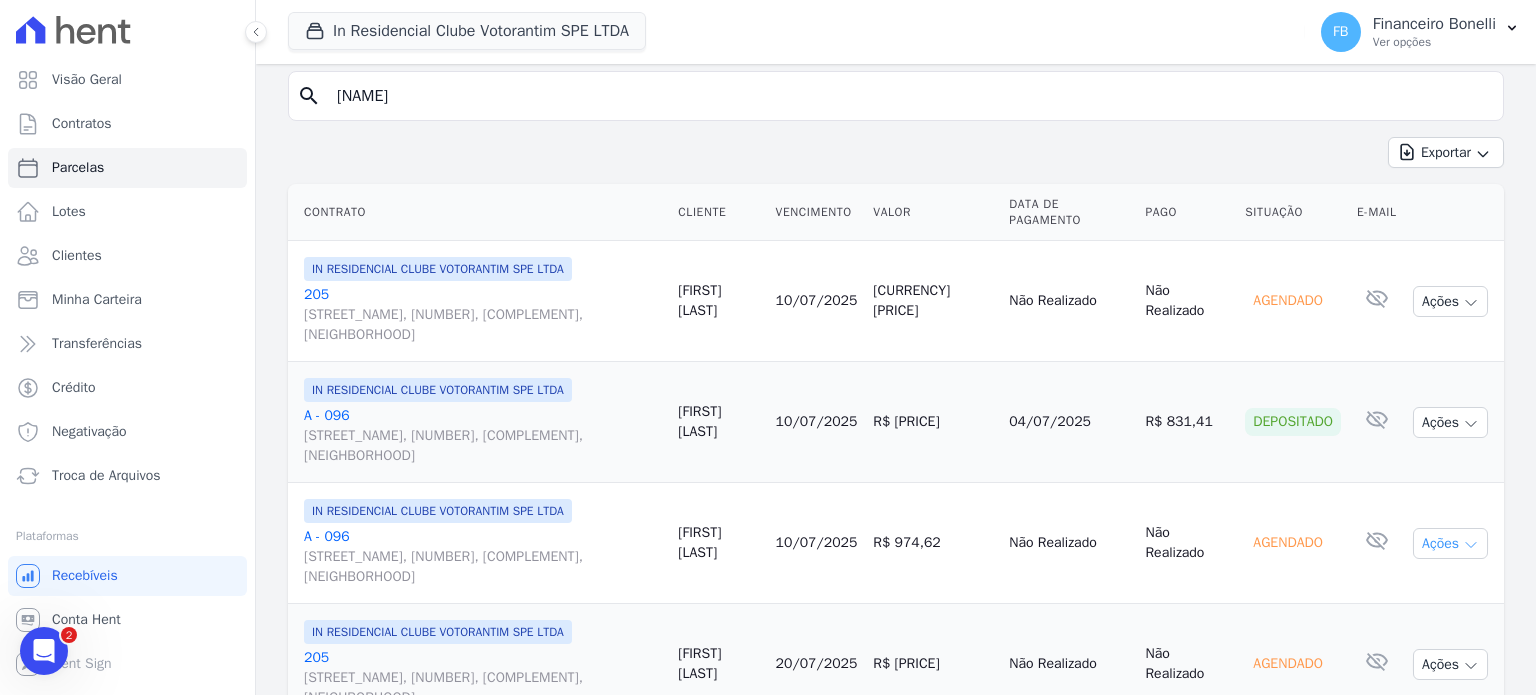 click at bounding box center [1471, 303] 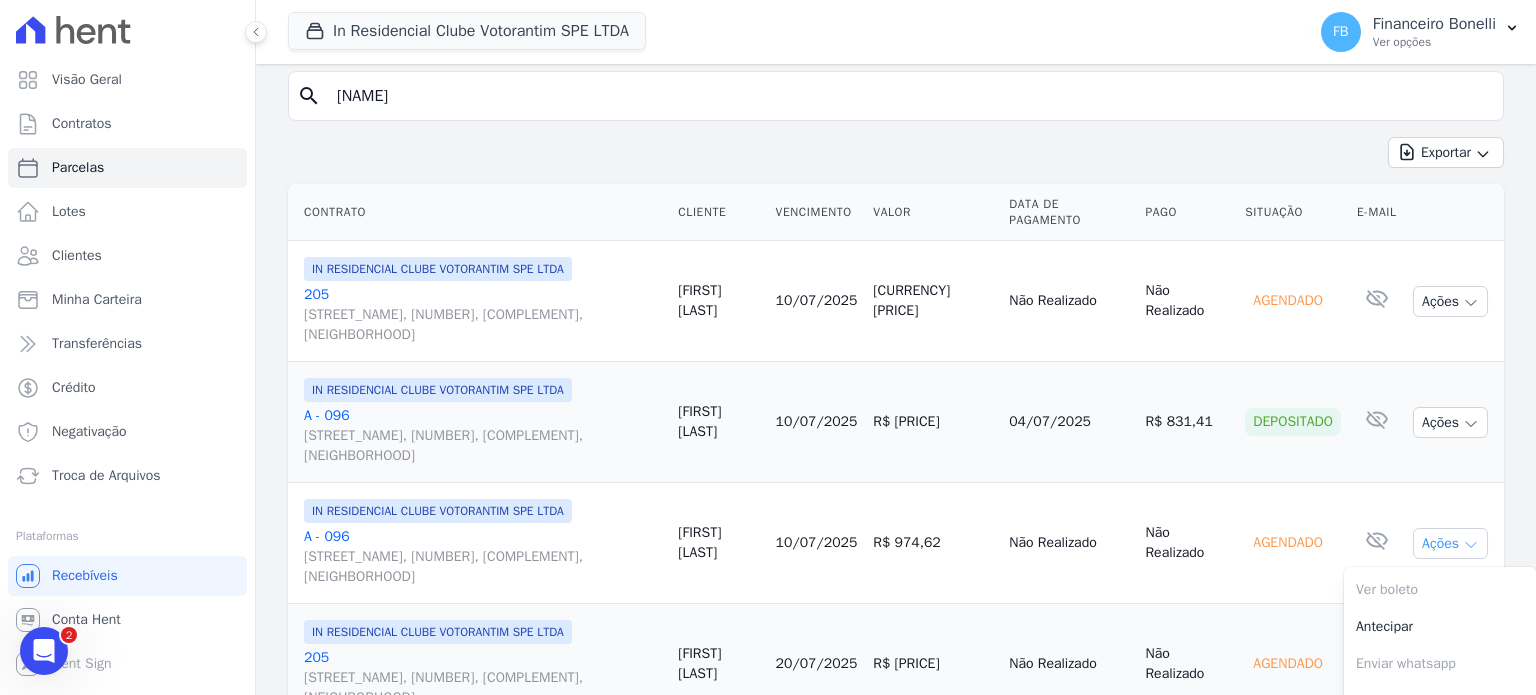click at bounding box center [1471, 303] 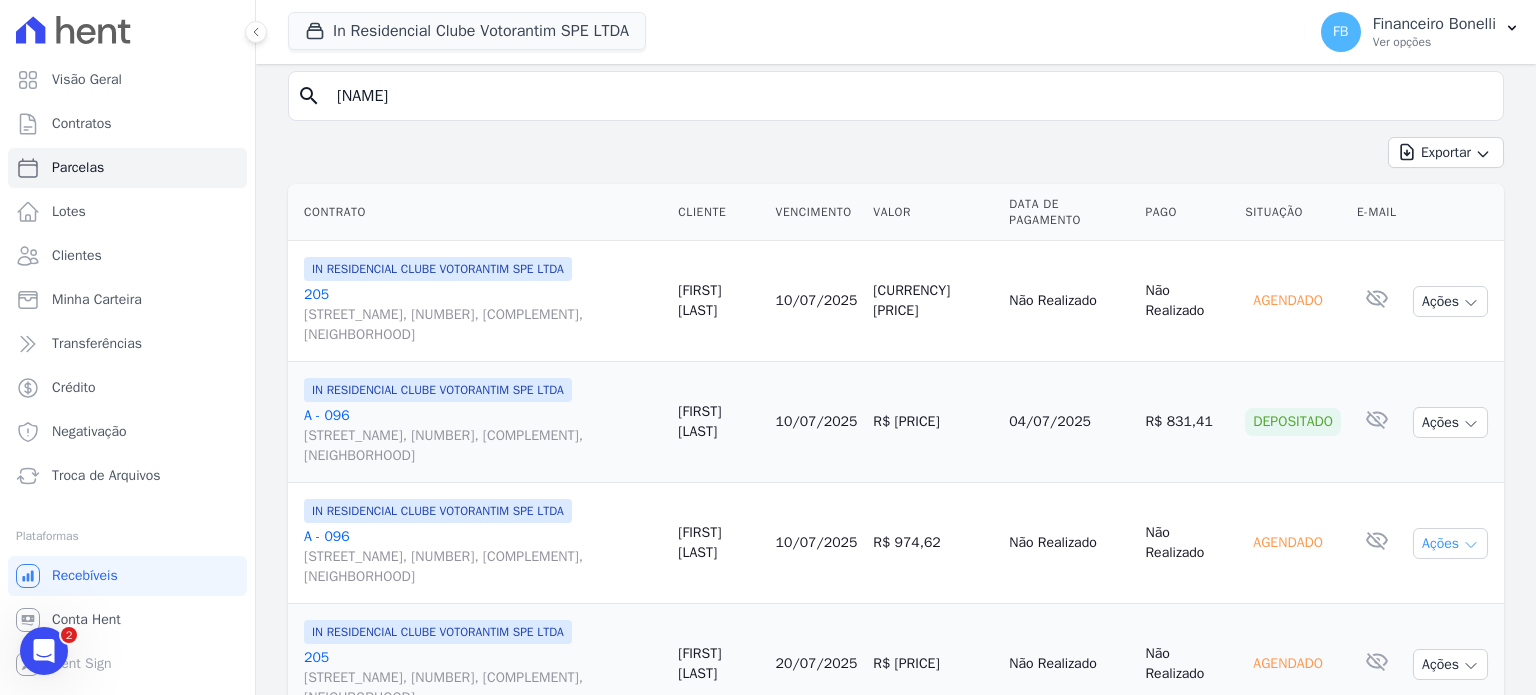 click on "Ações" at bounding box center [1450, 301] 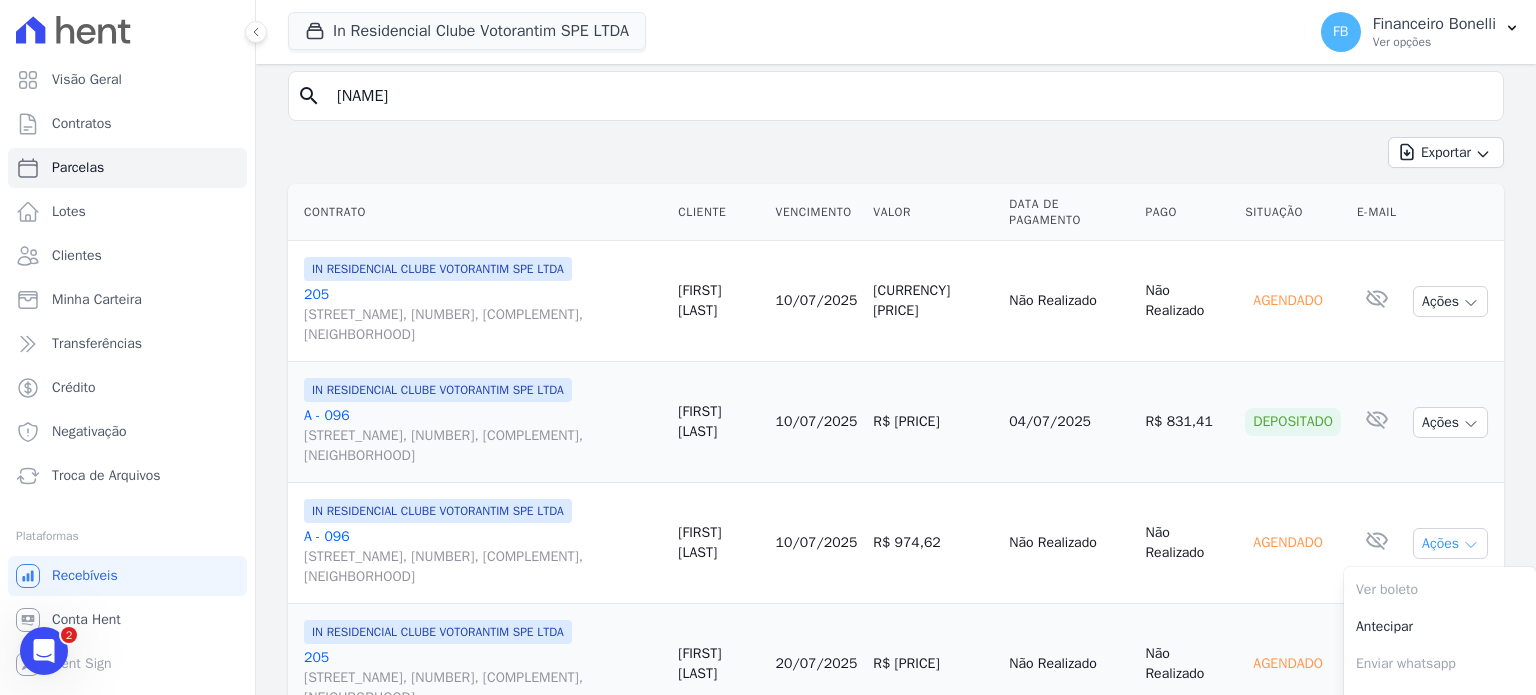scroll, scrollTop: 288, scrollLeft: 0, axis: vertical 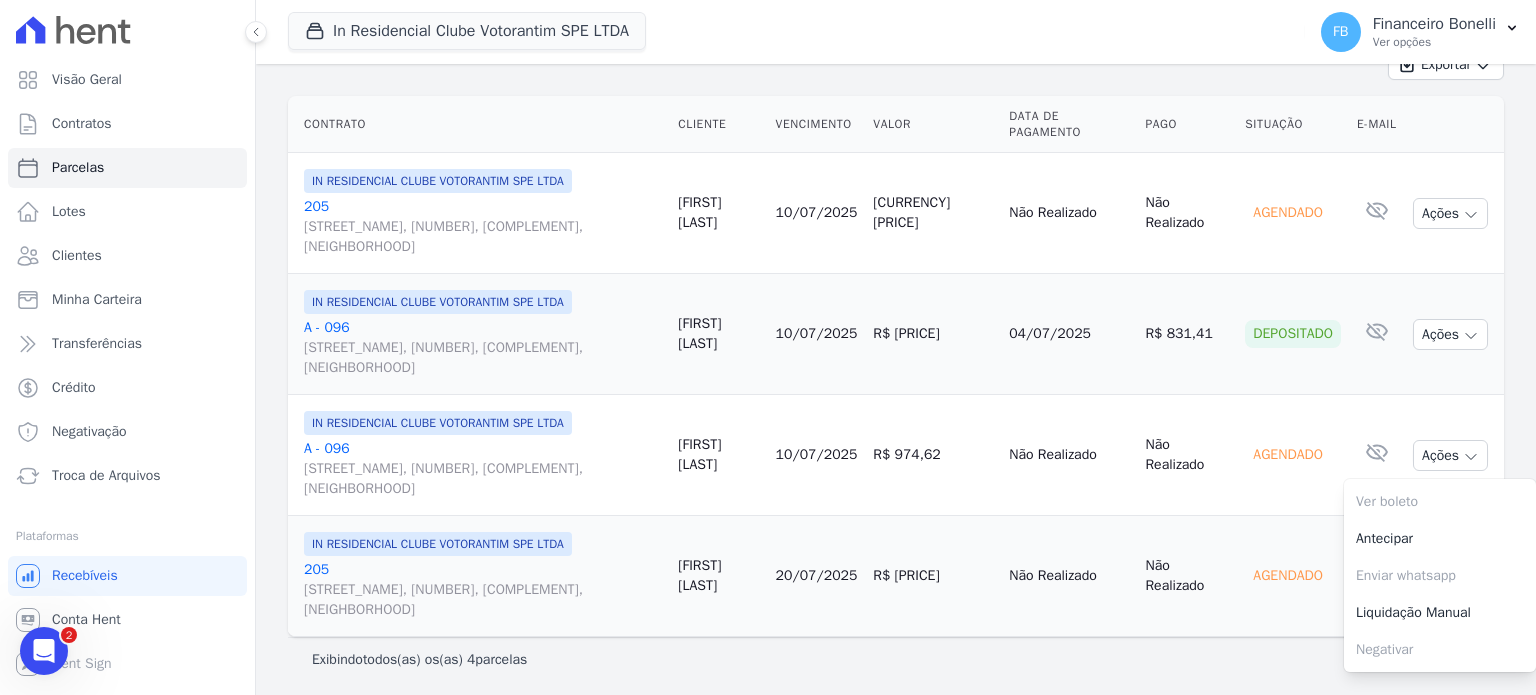 click on "Contrato
Cliente
Vencimento
Valor
Data de Pagamento
Pago
Situação
E-mail
IN RESIDENCIAL CLUBE VOTORANTIM SPE LTDA
205
Avenida Antônio Carlos Comitre, 1328, sala B, Parque Campolim
Leandro Felix" at bounding box center [896, 366] 